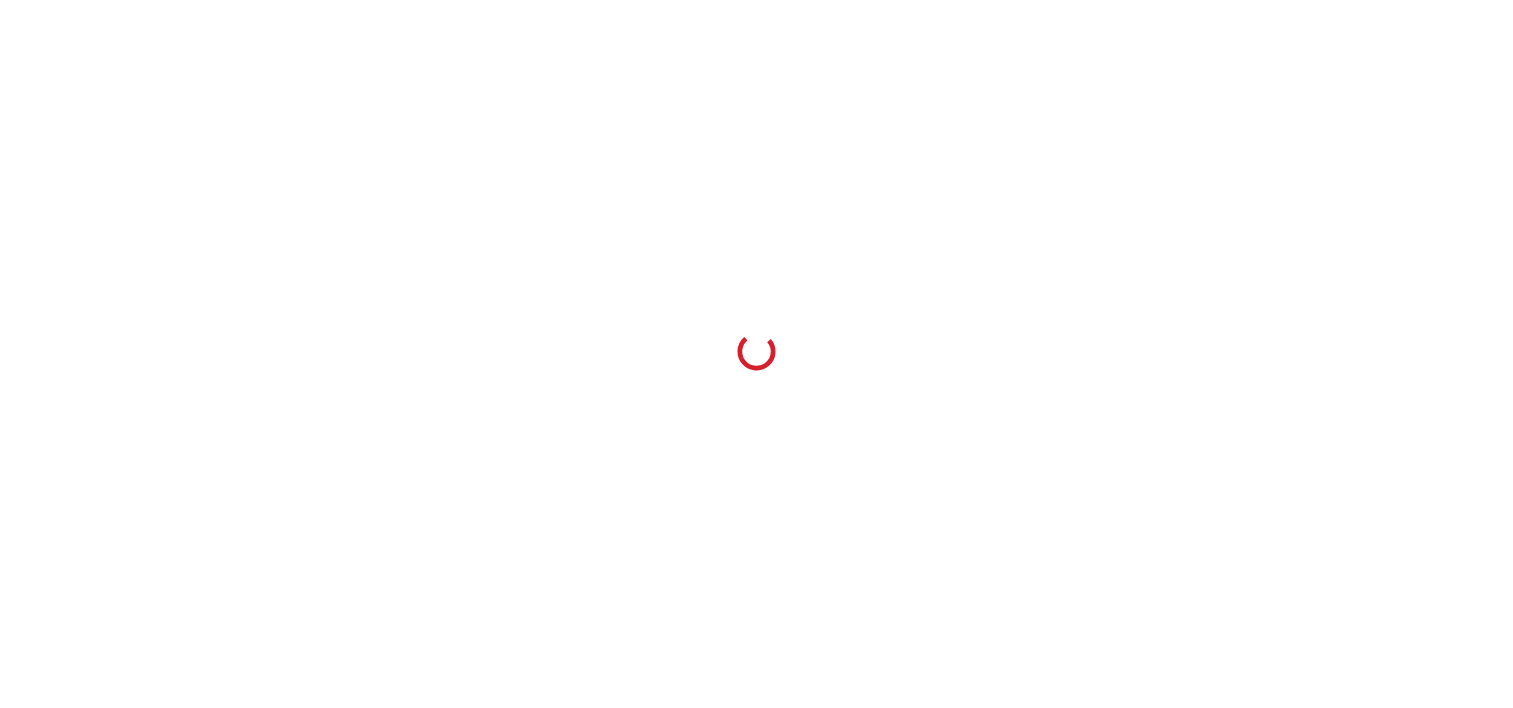 scroll, scrollTop: 0, scrollLeft: 0, axis: both 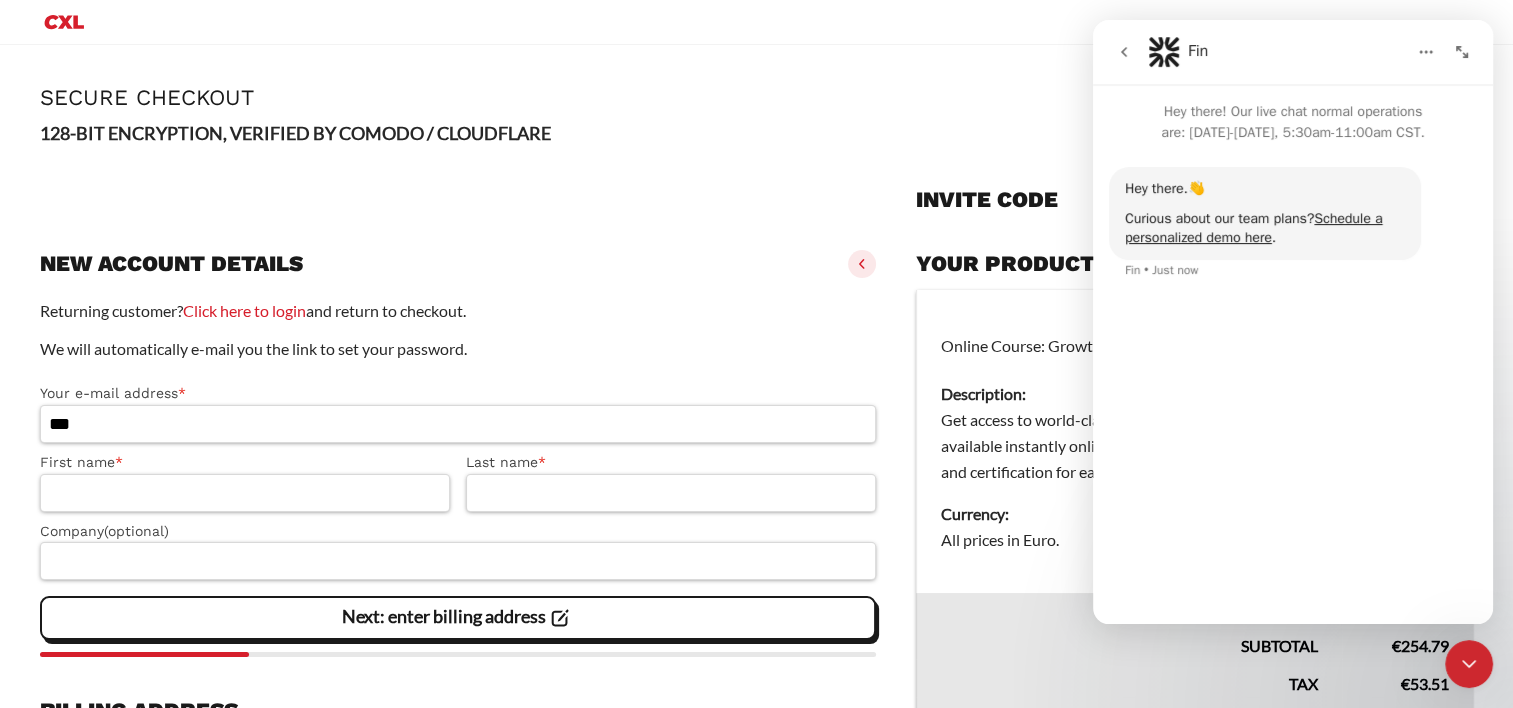type on "**********" 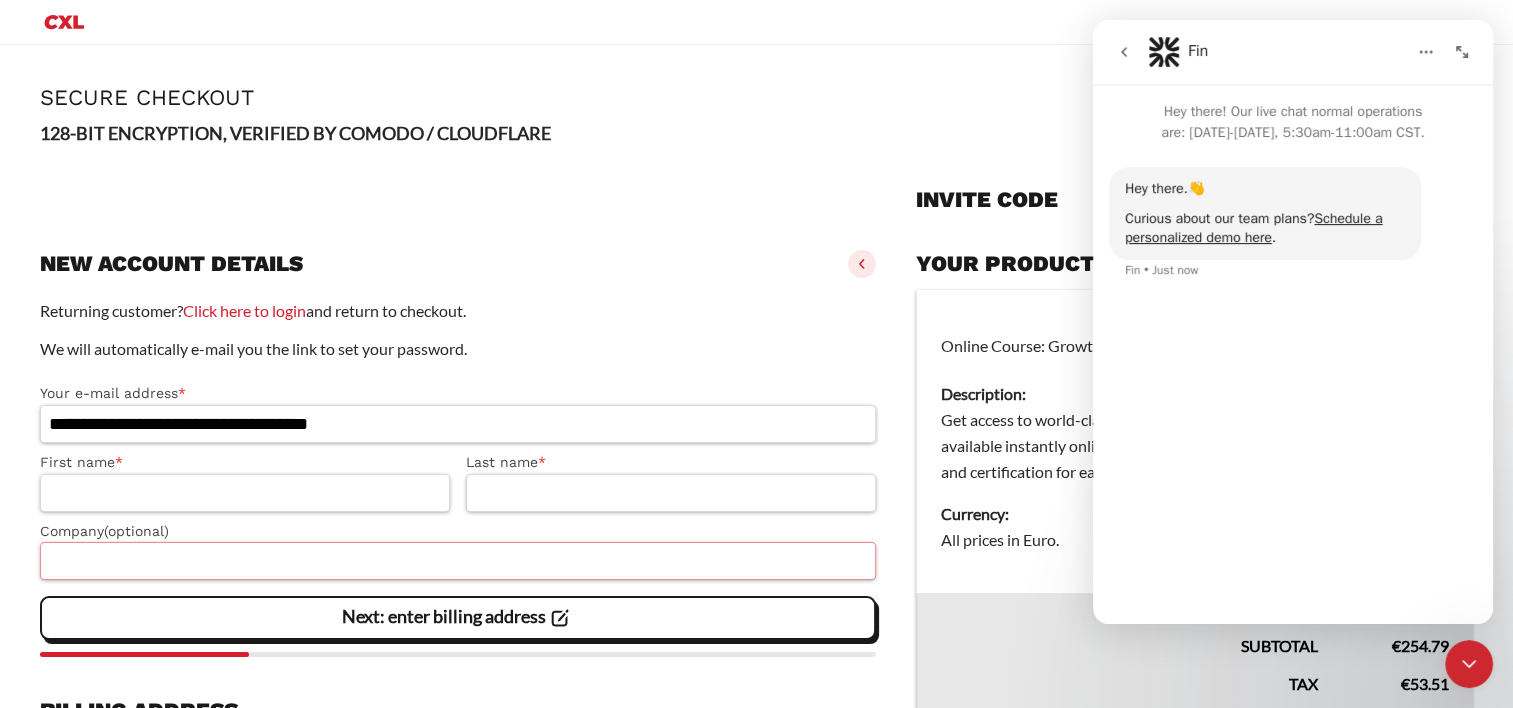 type on "****" 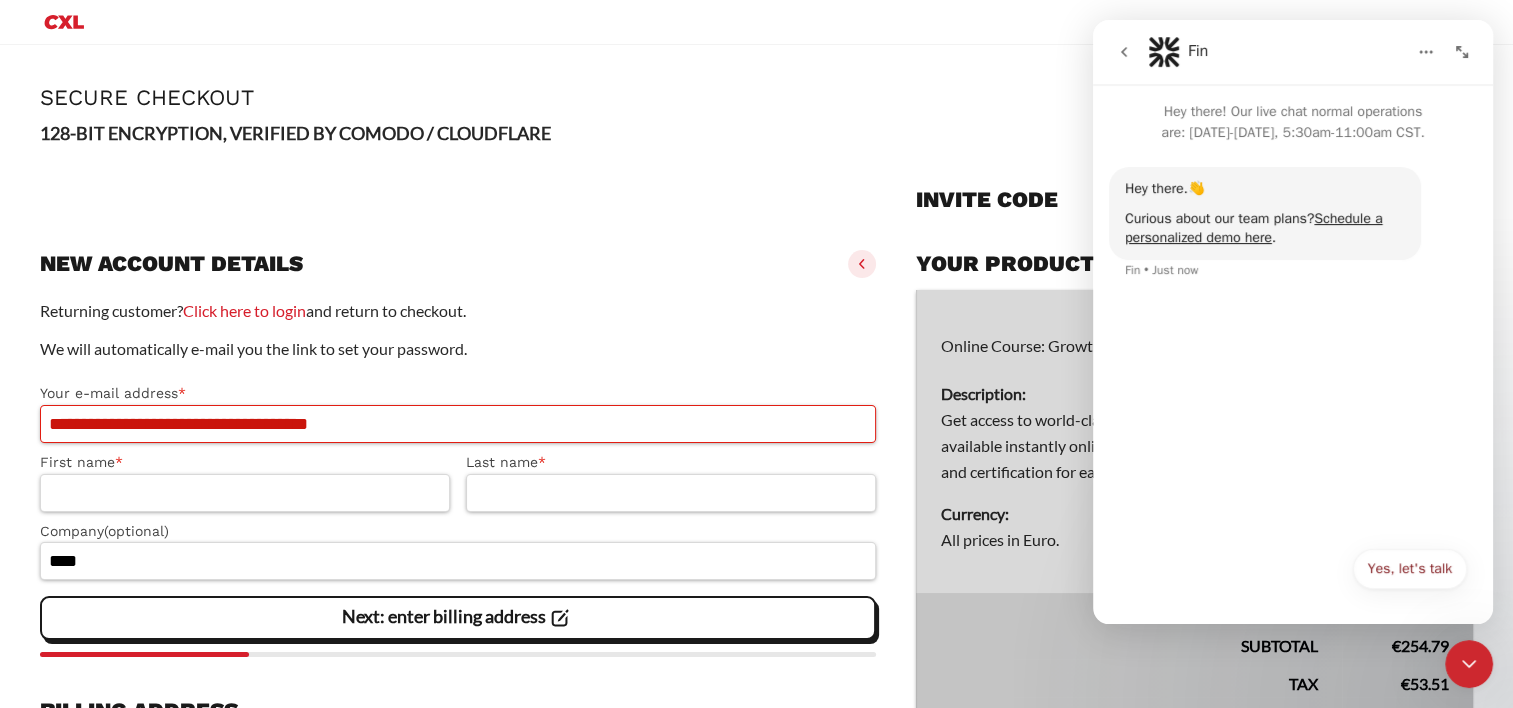type on "**********" 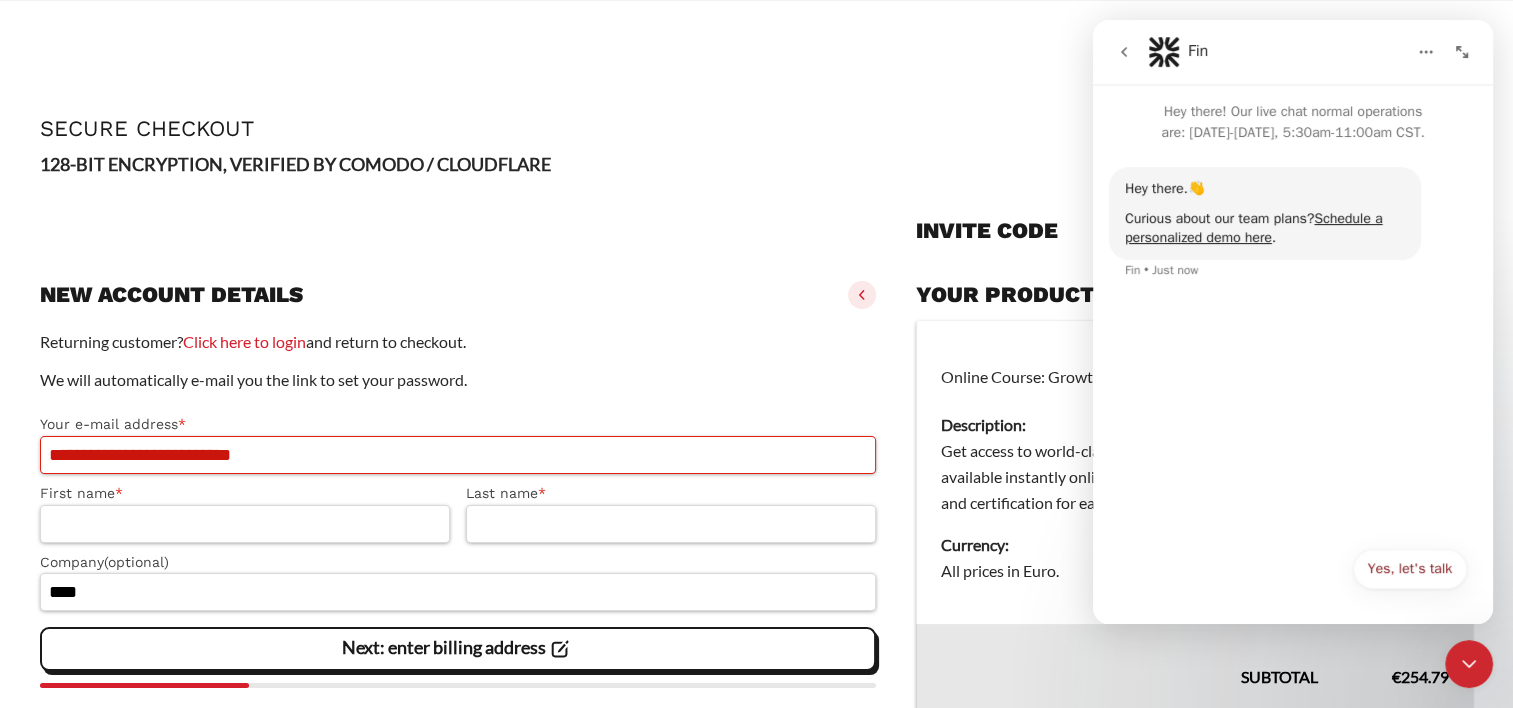 scroll, scrollTop: 72, scrollLeft: 0, axis: vertical 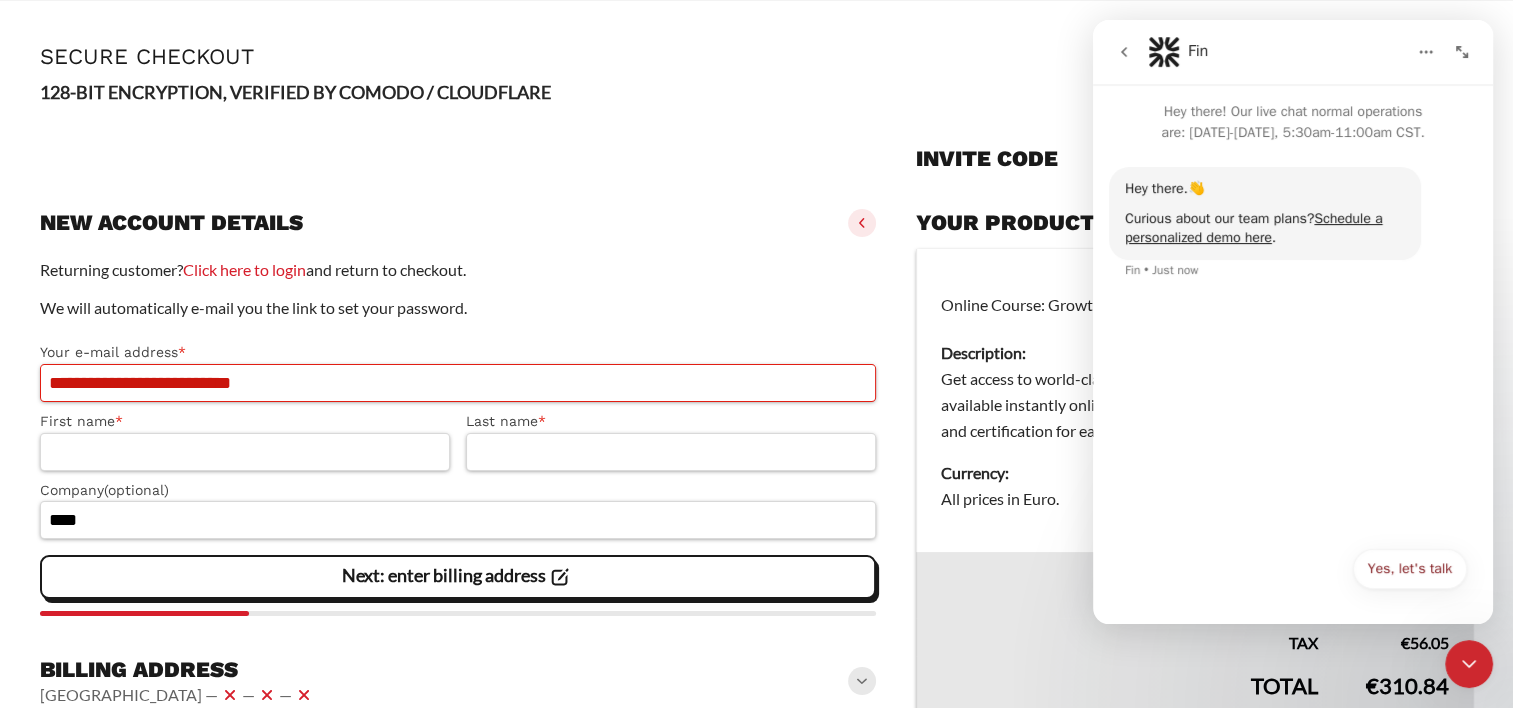 click on "**********" at bounding box center [458, 383] 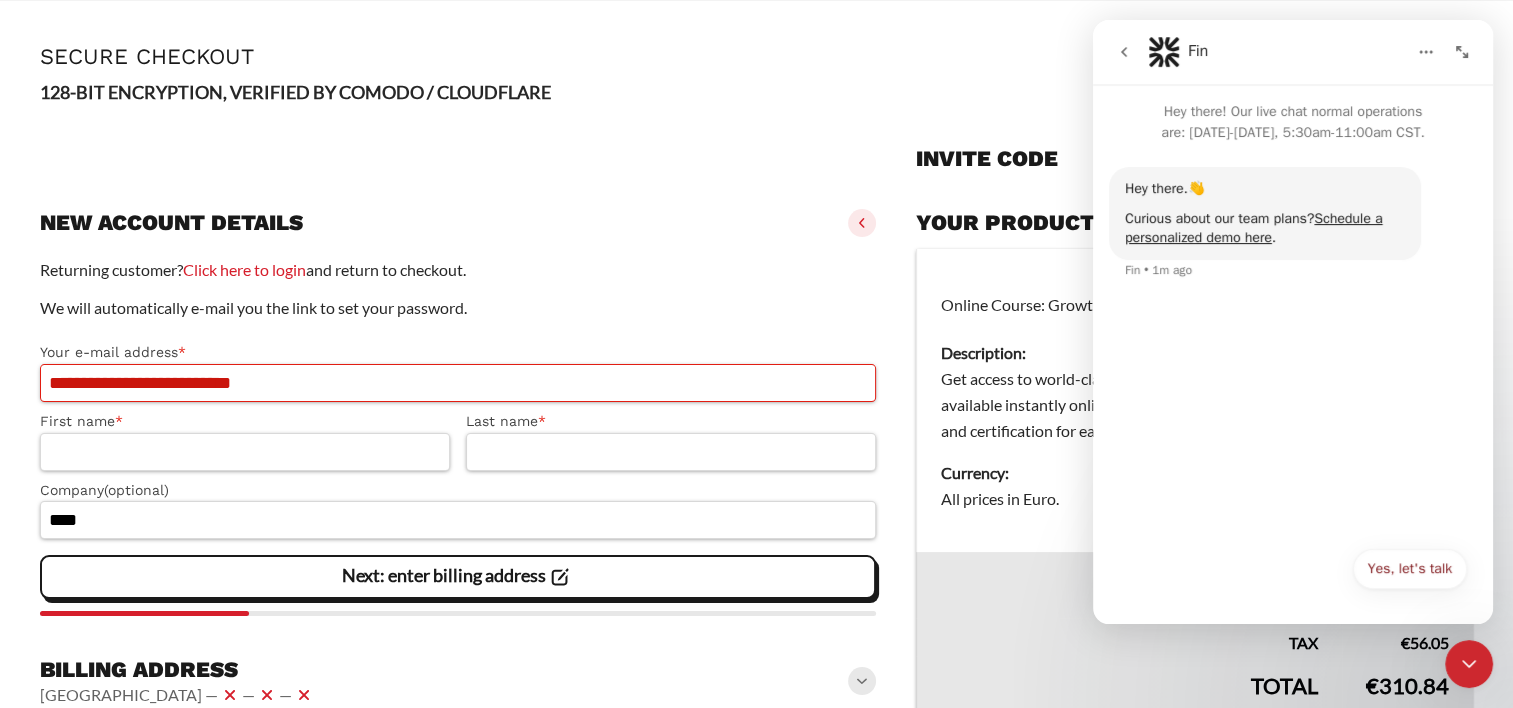 drag, startPoint x: 55, startPoint y: 376, endPoint x: 118, endPoint y: 378, distance: 63.03174 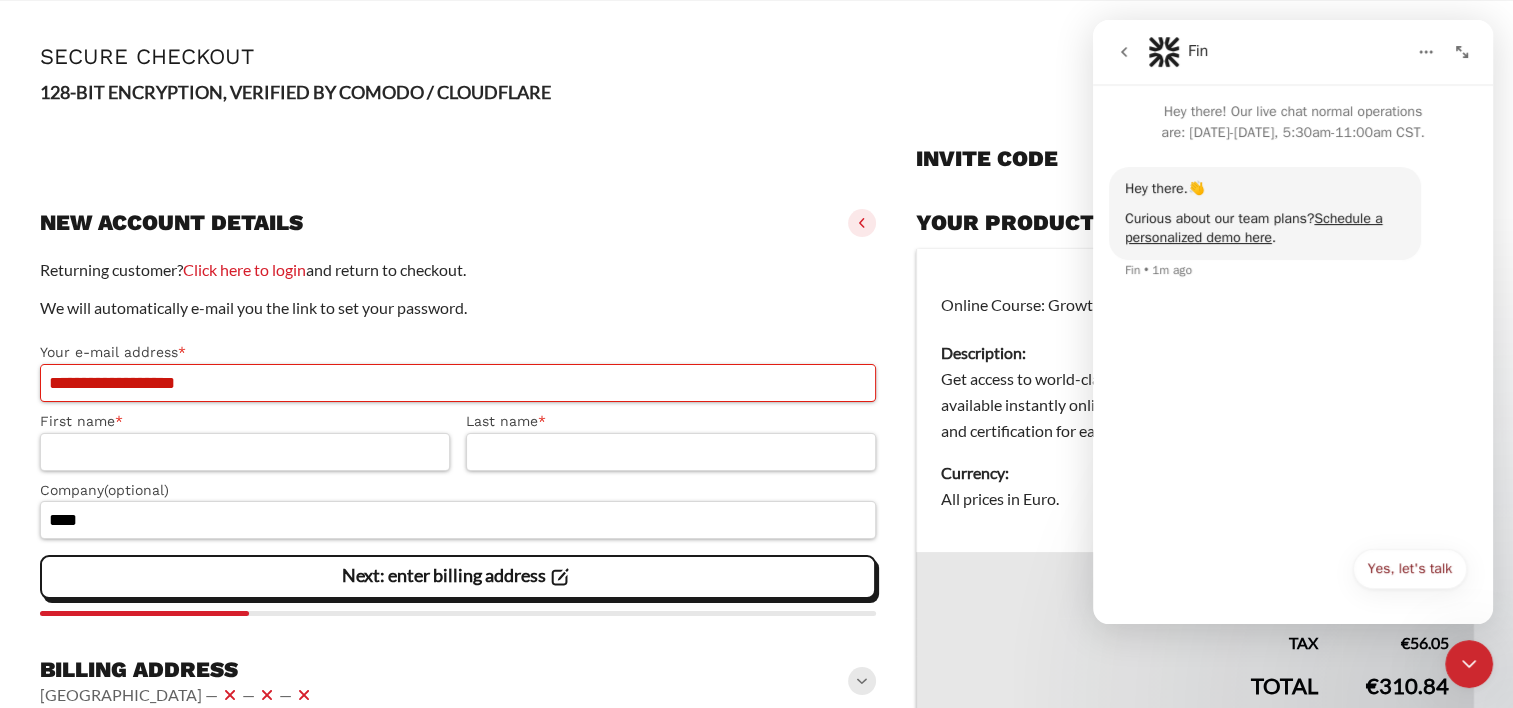 drag, startPoint x: 300, startPoint y: 380, endPoint x: 140, endPoint y: 392, distance: 160.44937 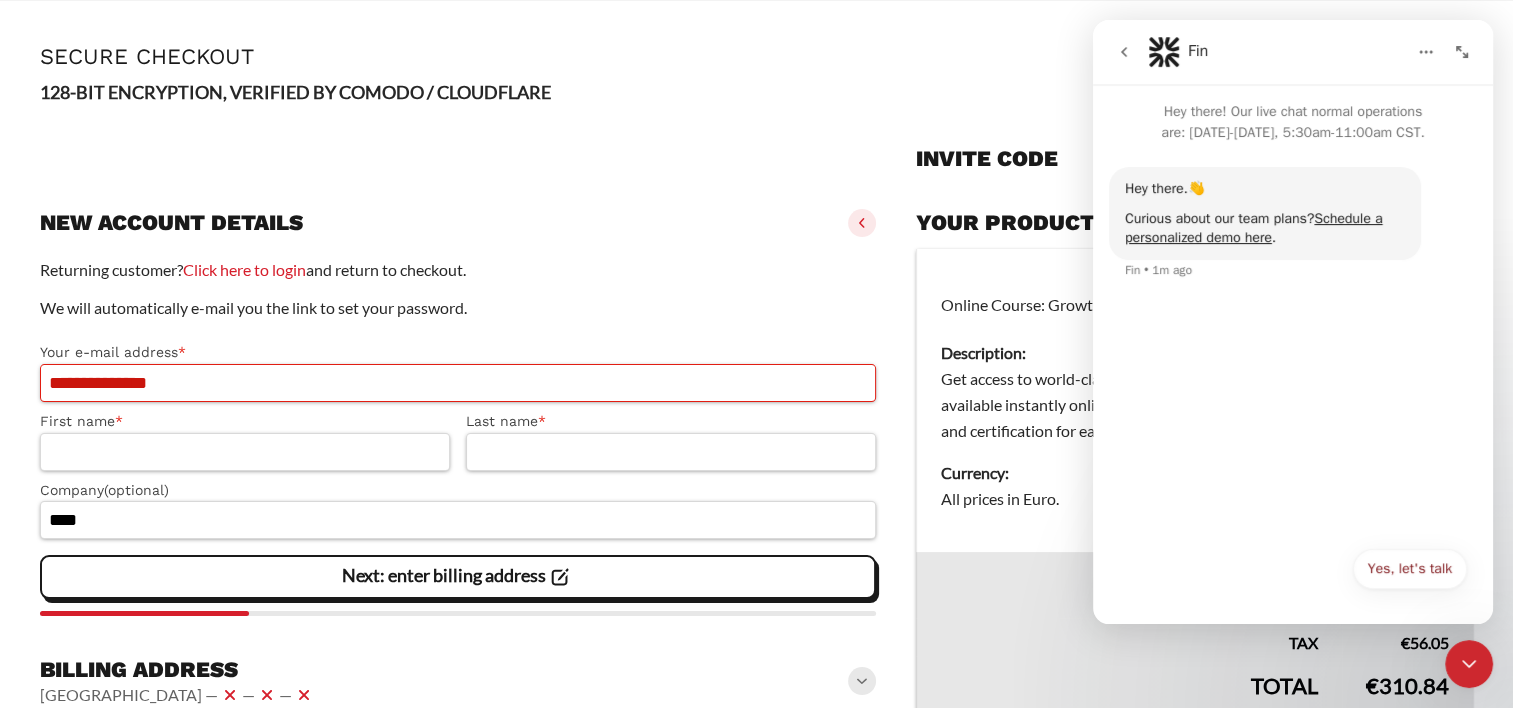 type on "**********" 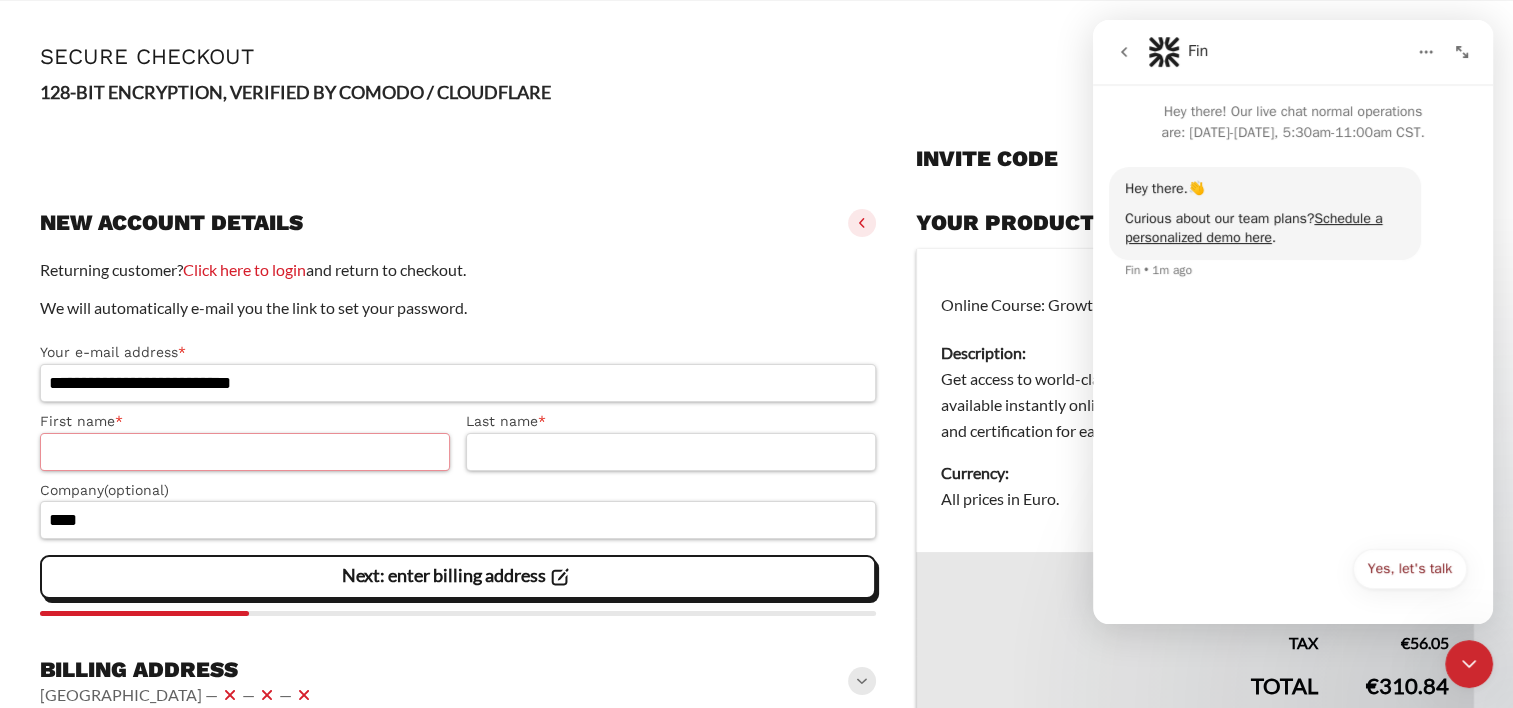 type on "*********" 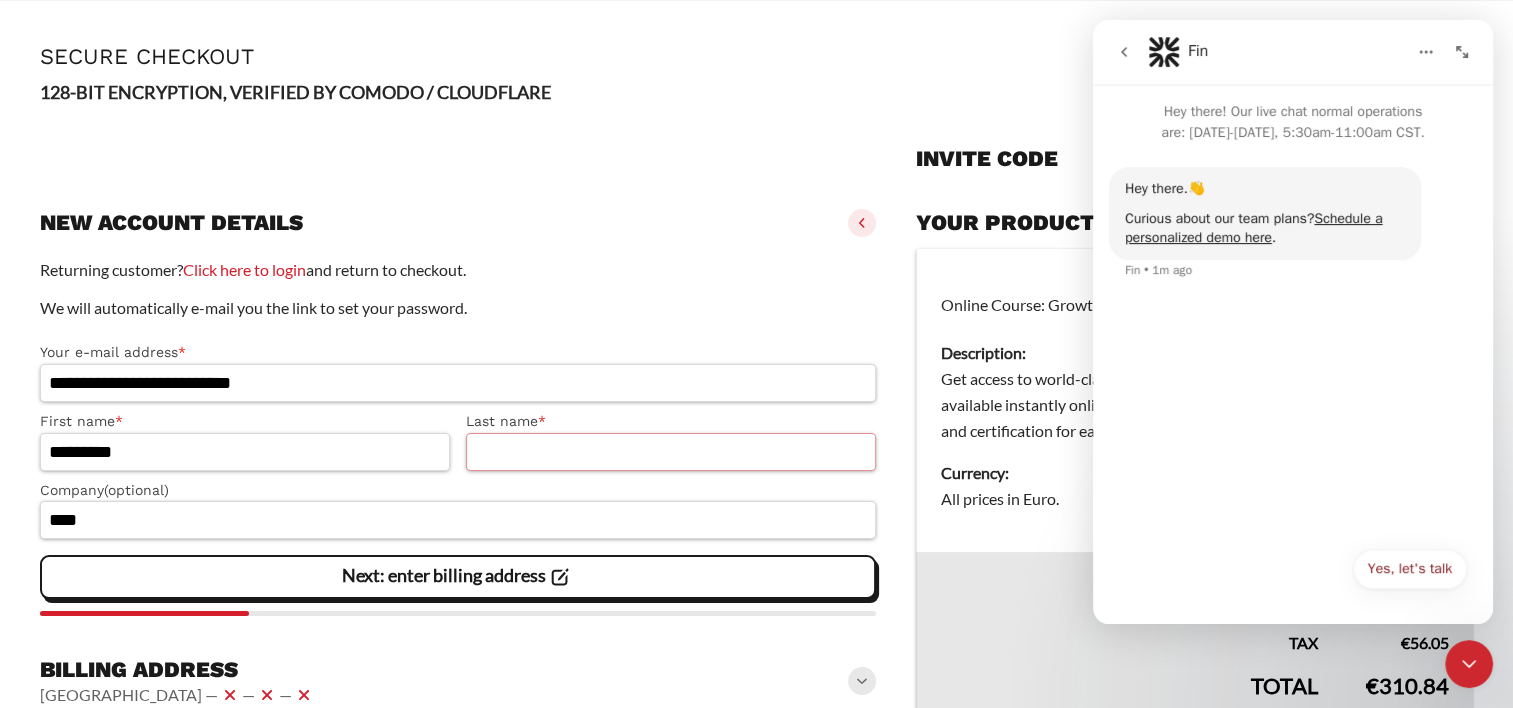 type on "********" 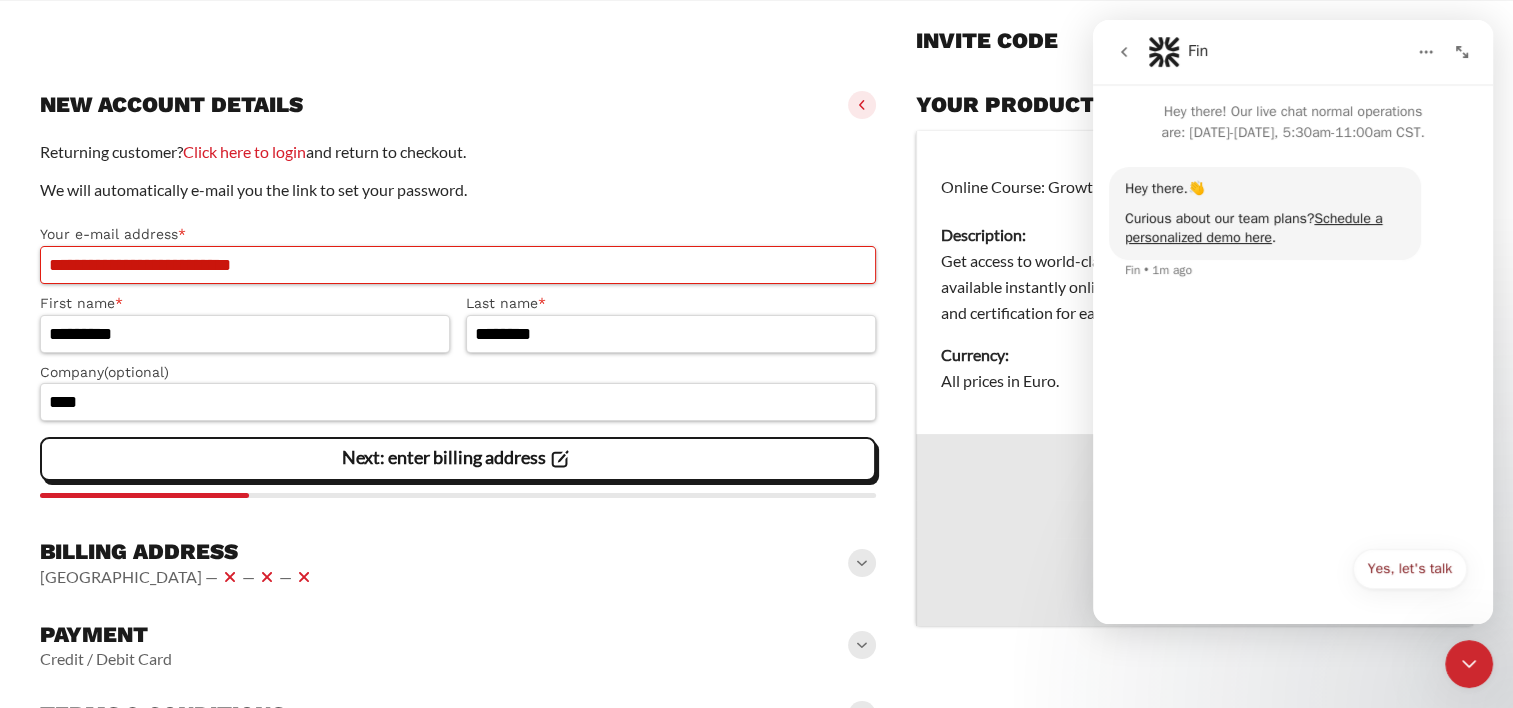 scroll, scrollTop: 242, scrollLeft: 0, axis: vertical 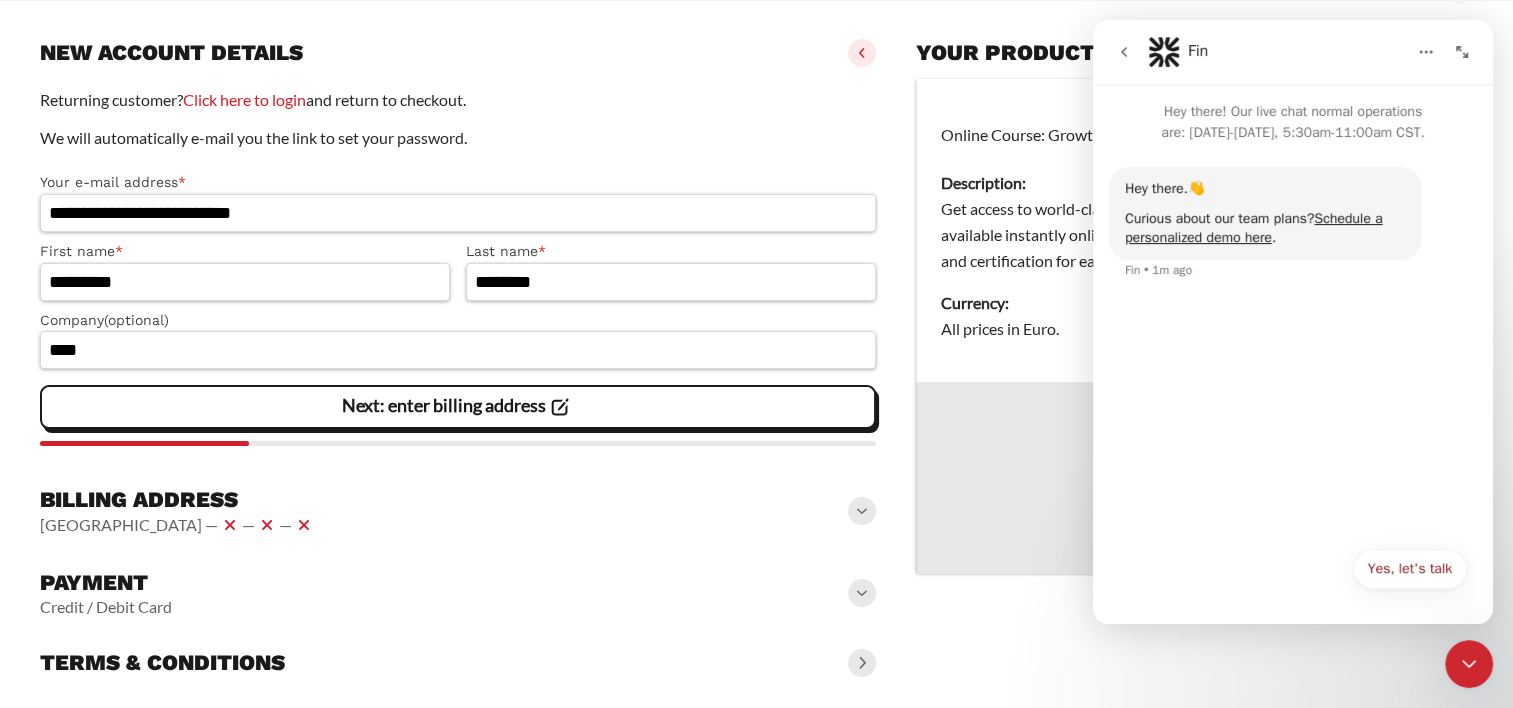 drag, startPoint x: 1396, startPoint y: 572, endPoint x: 1423, endPoint y: 152, distance: 420.86697 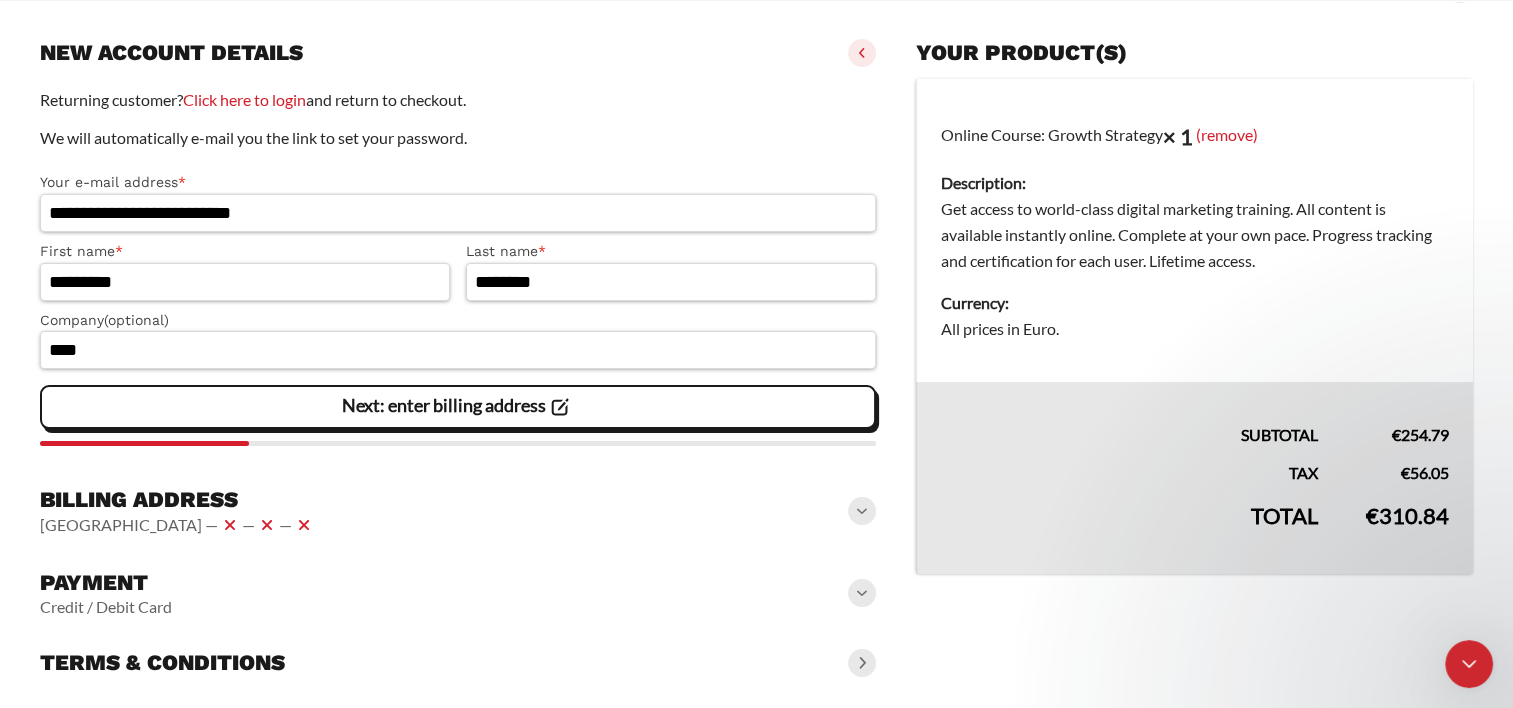 click 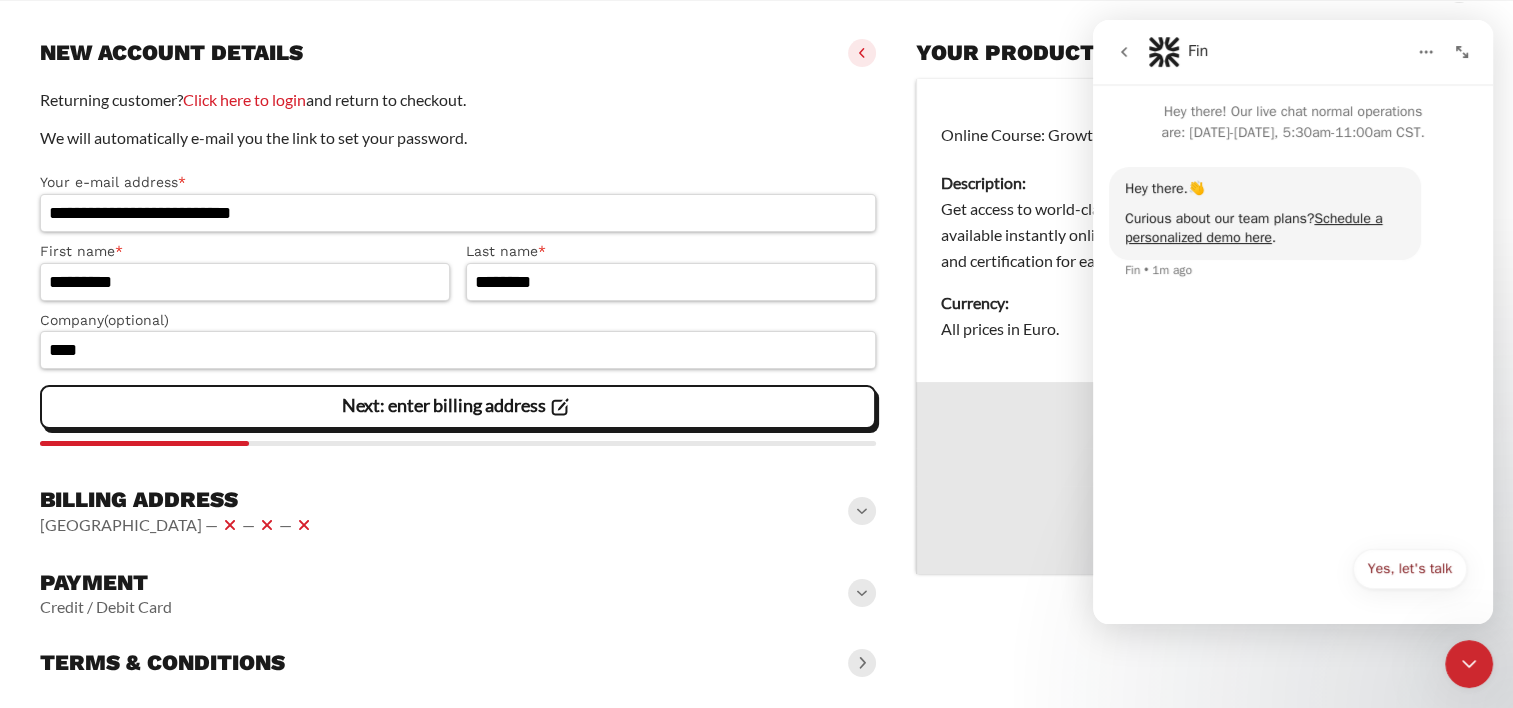 click on "Billing address
[GEOGRAPHIC_DATA] —   —   —" 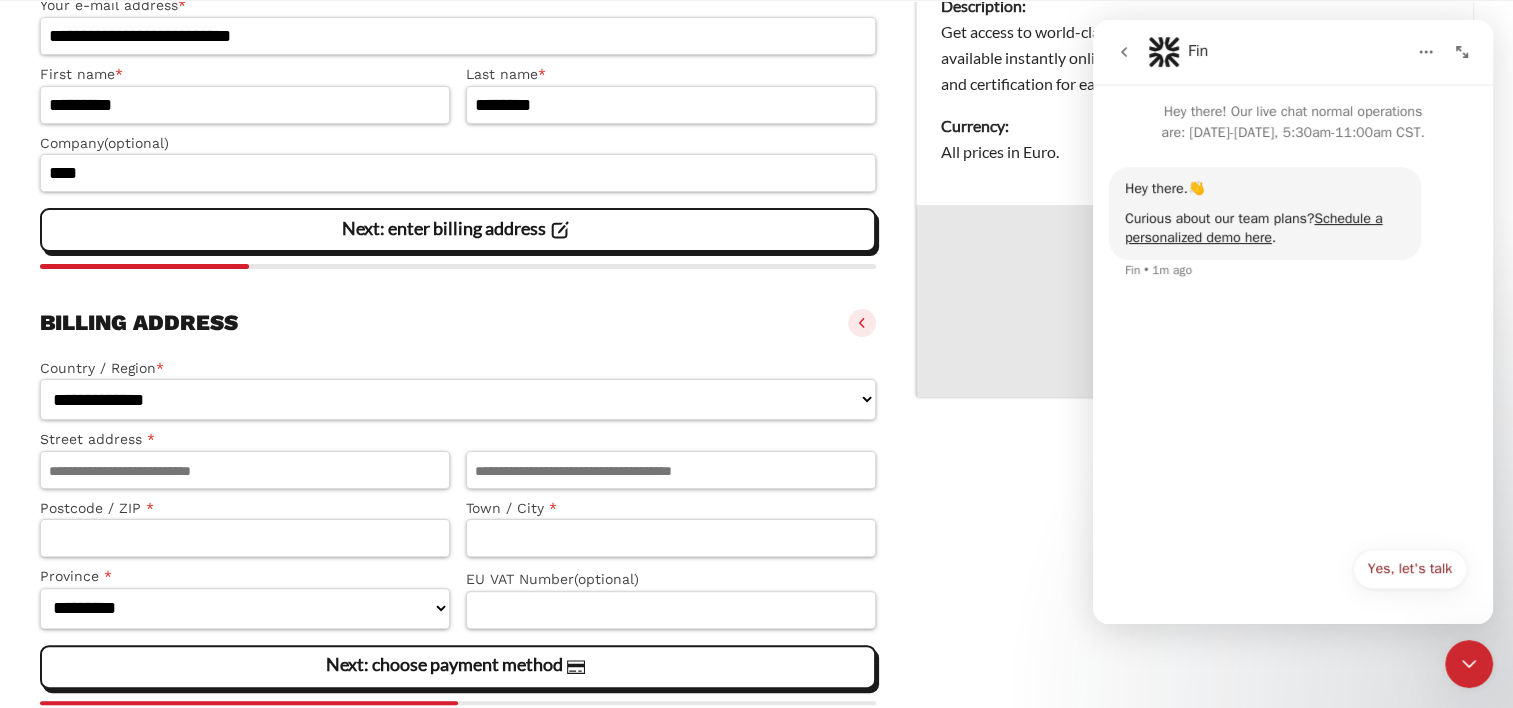 scroll, scrollTop: 442, scrollLeft: 0, axis: vertical 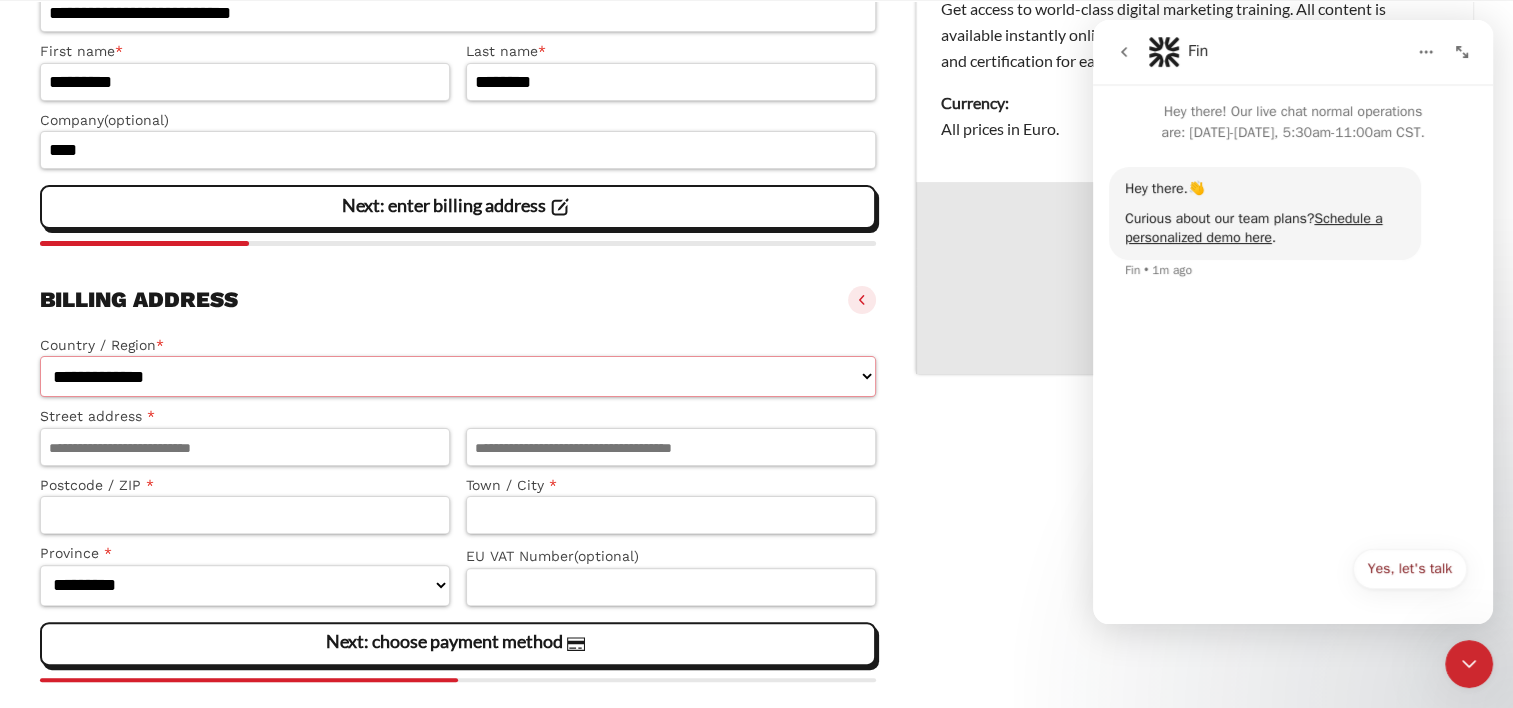 click on "**********" at bounding box center (458, 376) 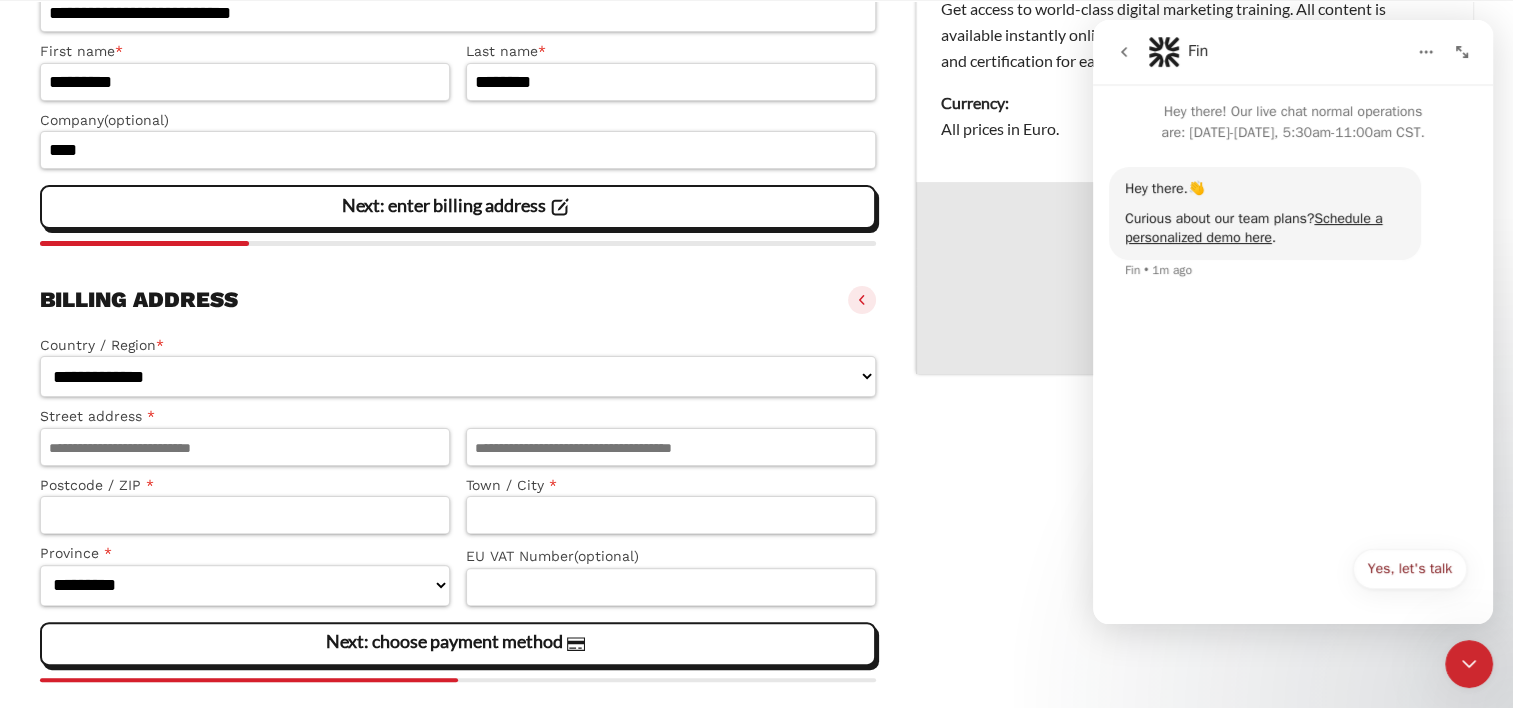select on "**" 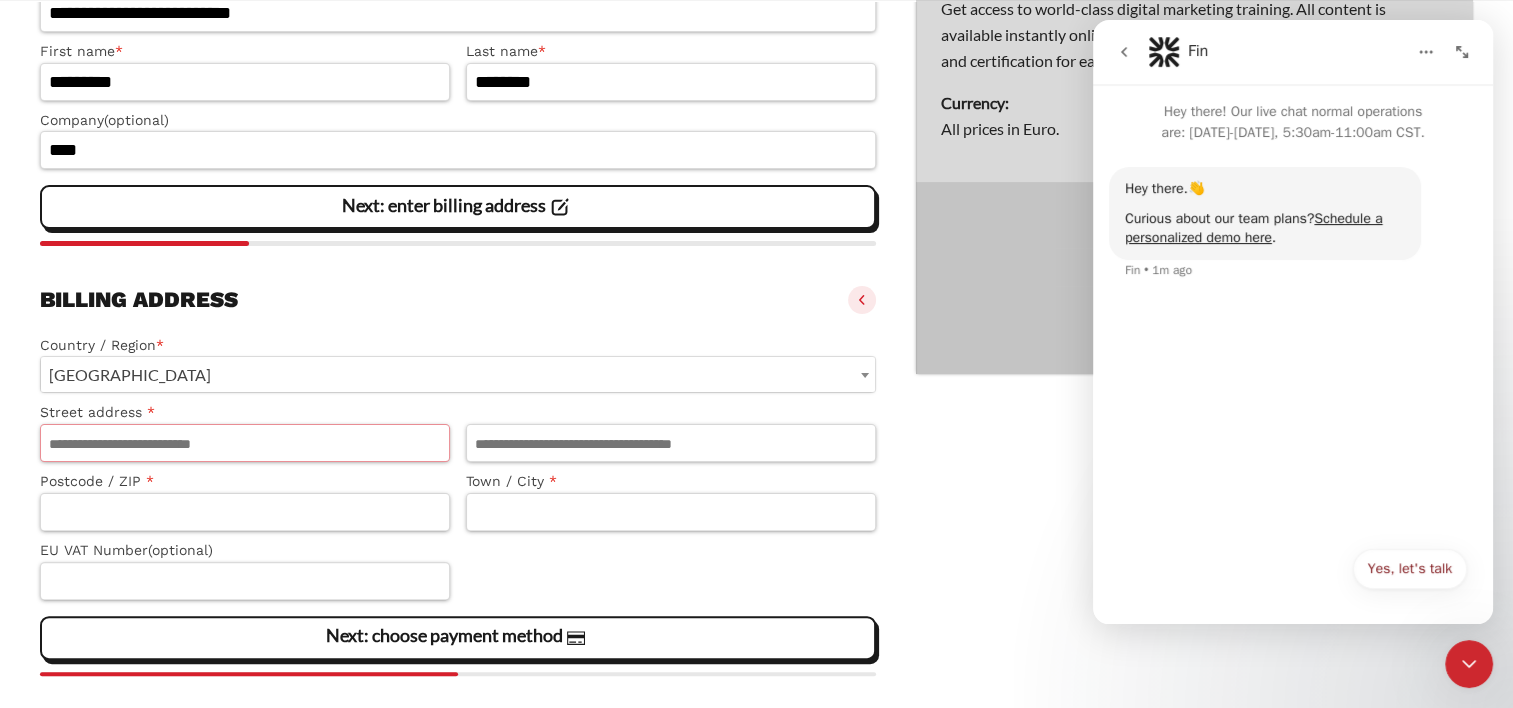 click on "Street address   *" at bounding box center [245, 443] 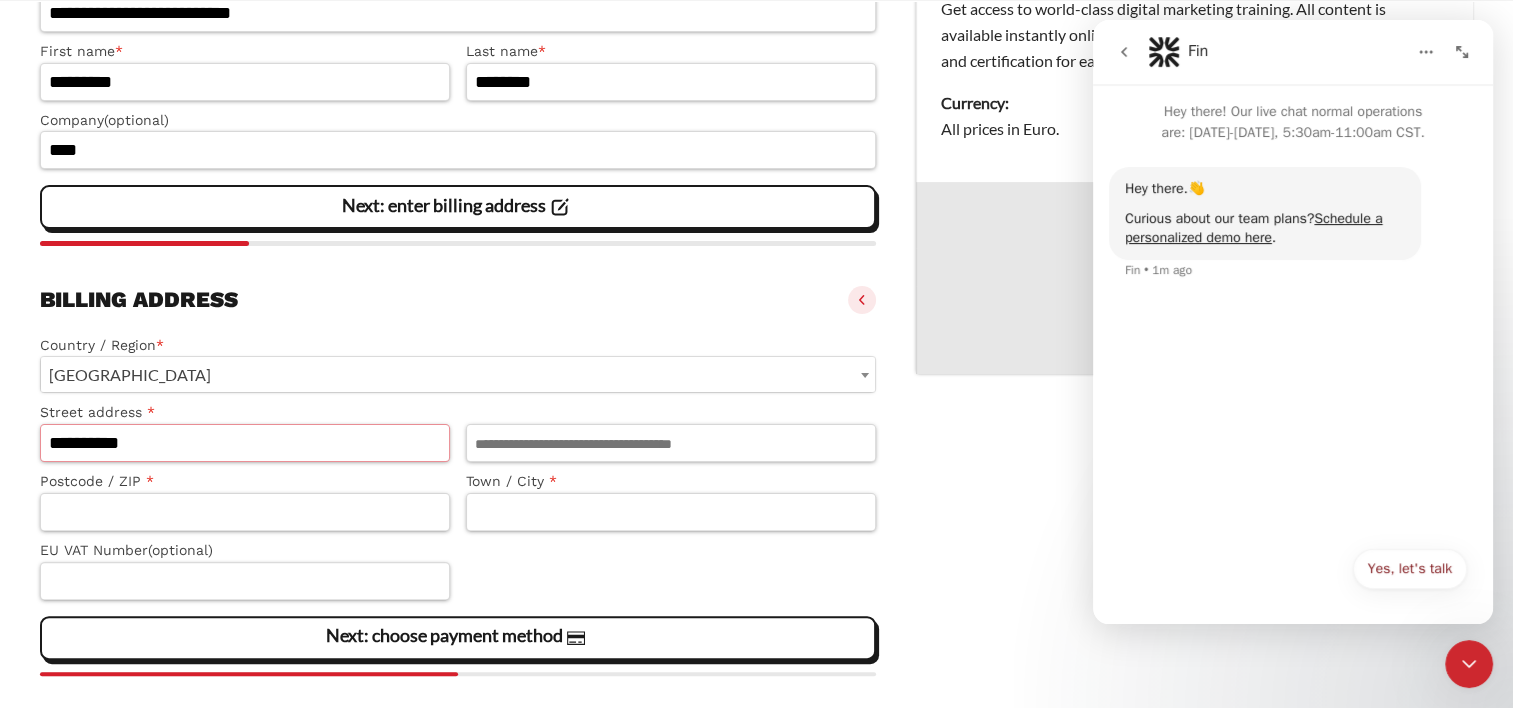 type on "**********" 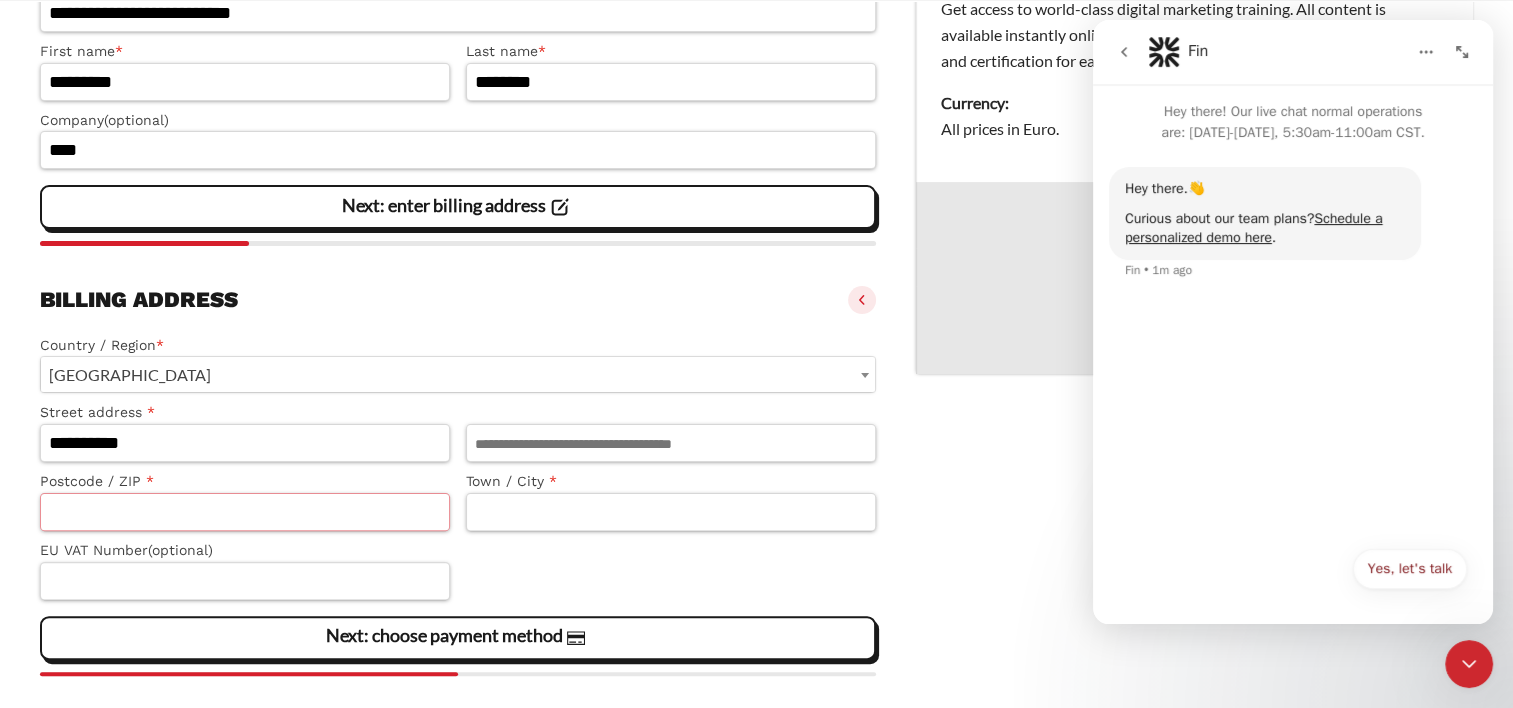 click on "Postcode / ZIP   *" at bounding box center [245, 512] 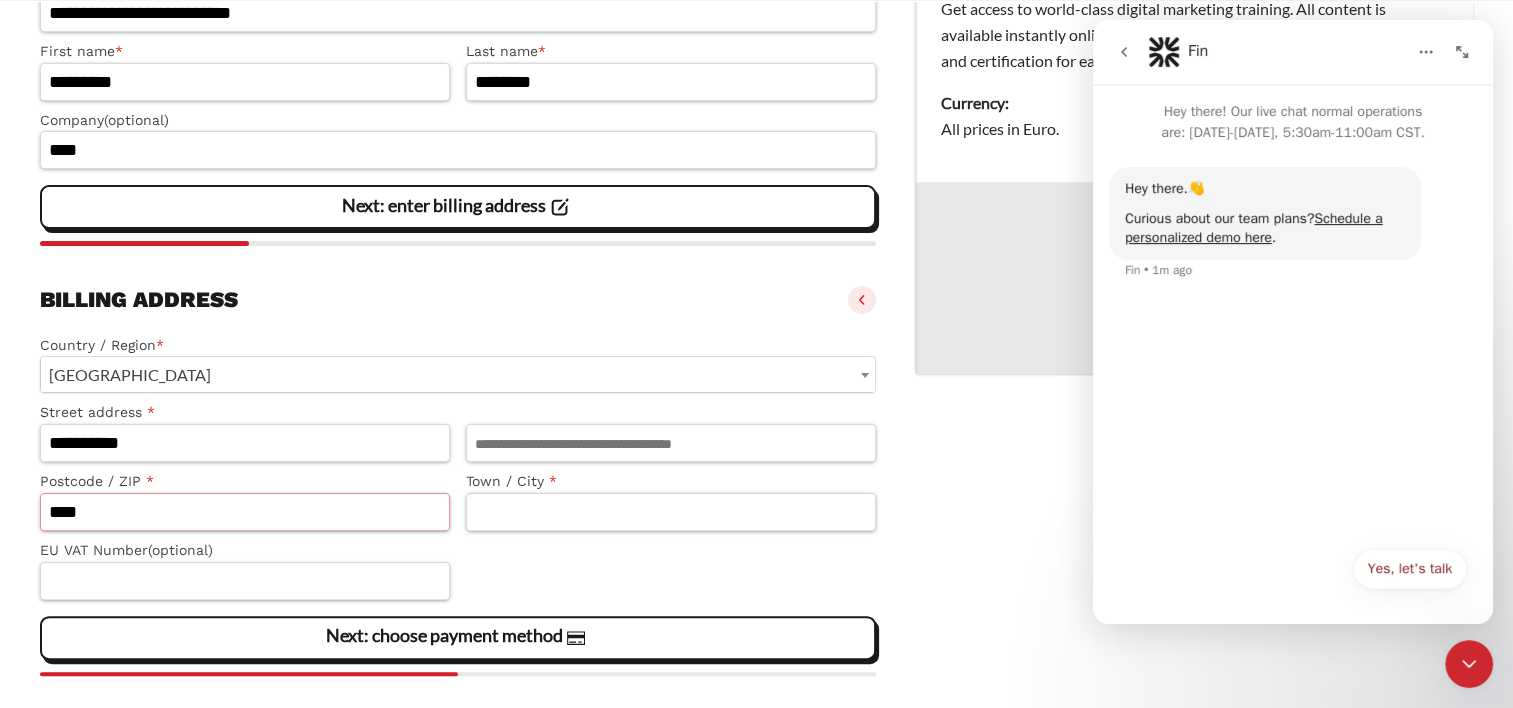 type on "****" 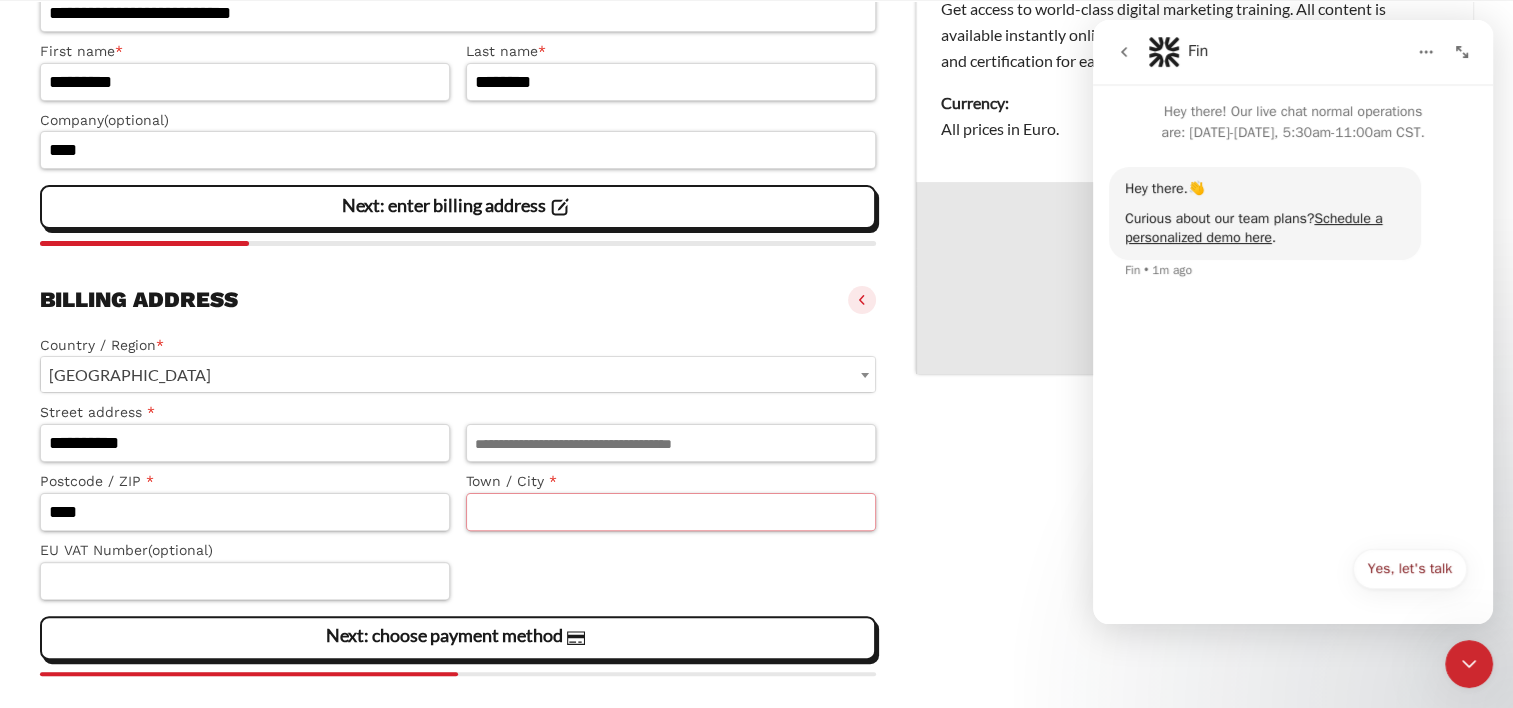 click on "Town / City   *" at bounding box center (671, 512) 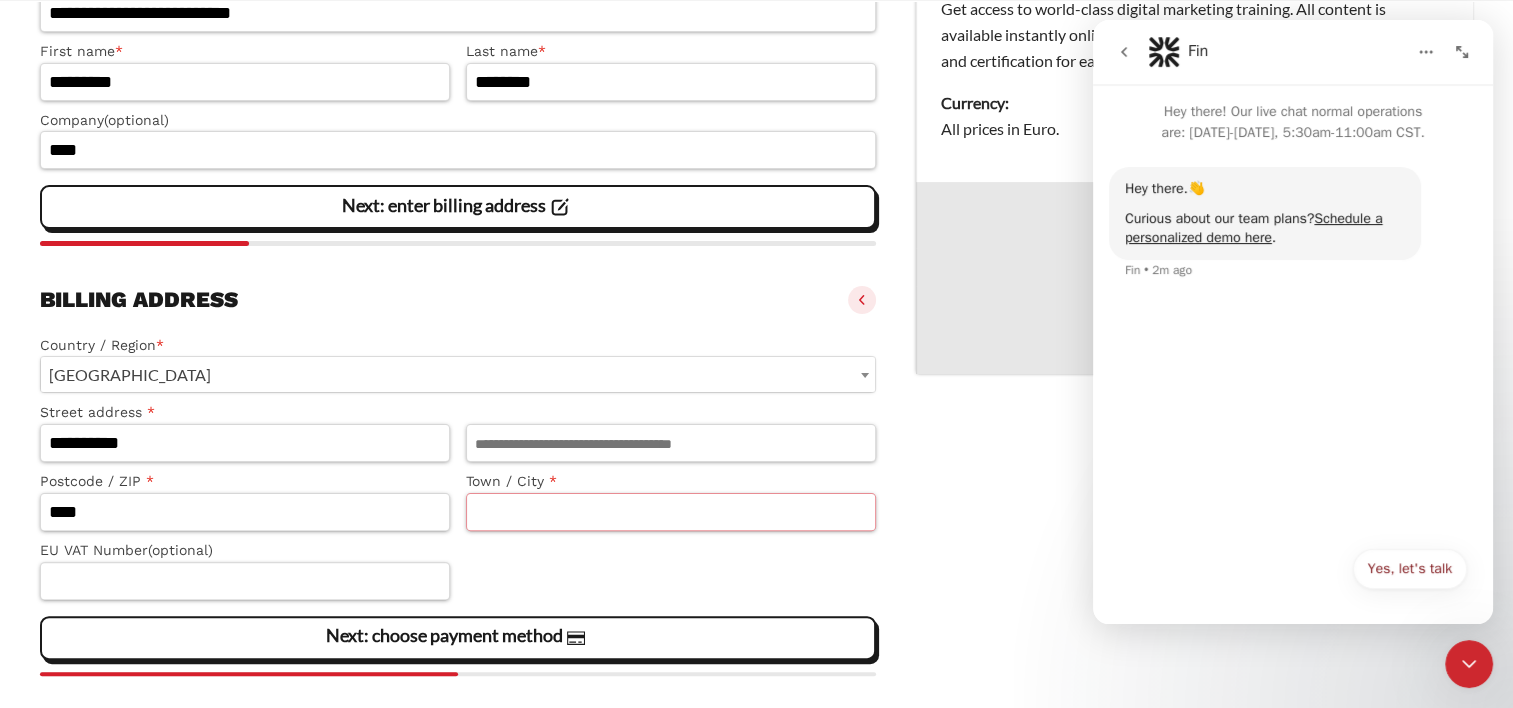 click on "Town / City   *" at bounding box center [671, 512] 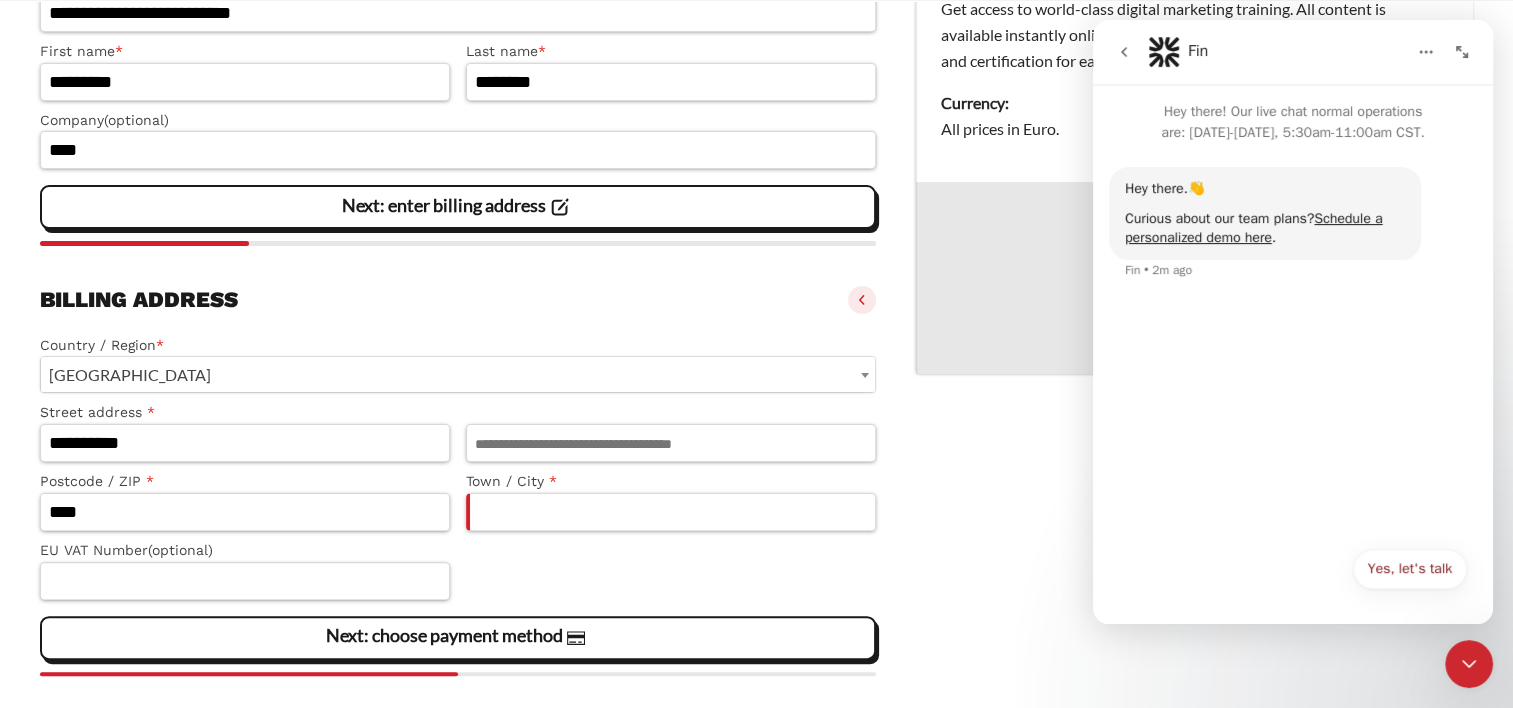 click on "**********" 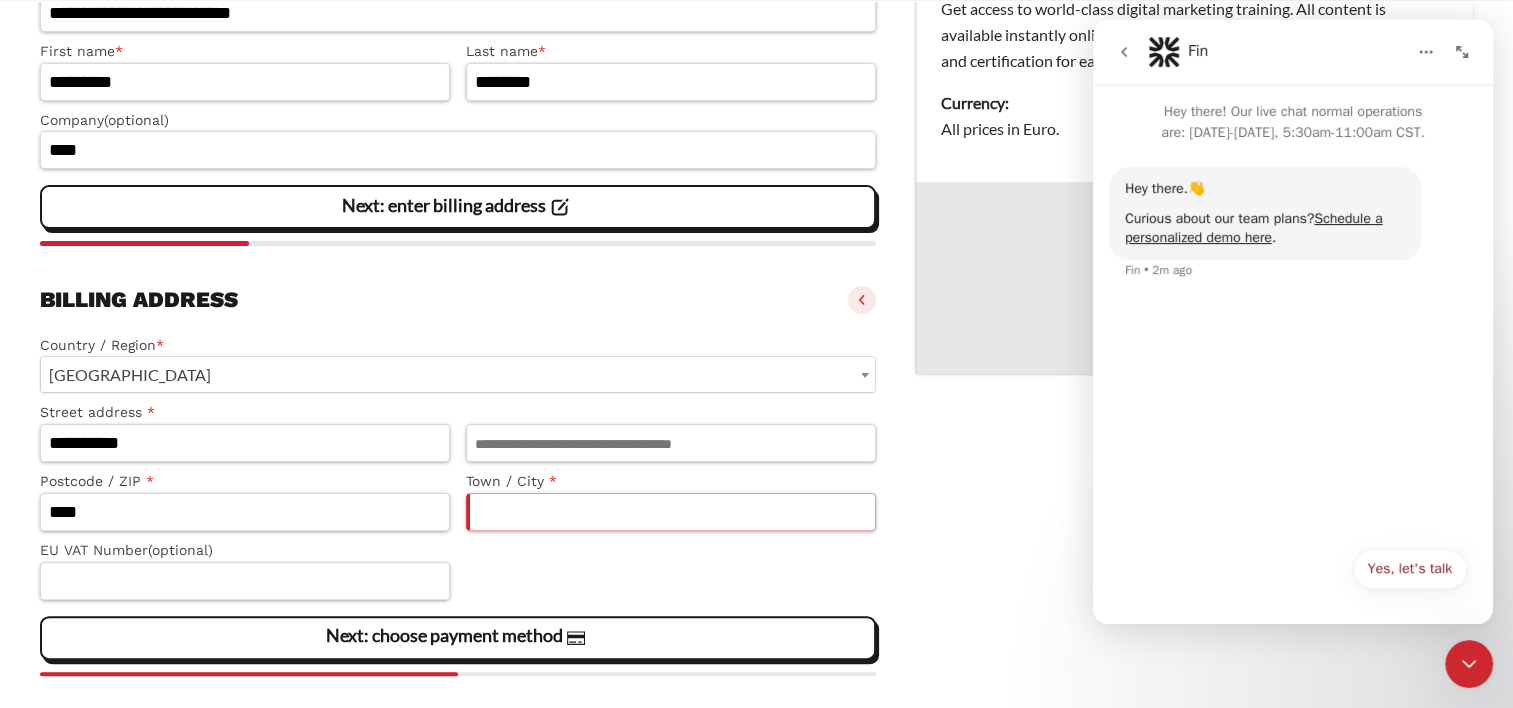 click on "Town / City   *" at bounding box center (671, 512) 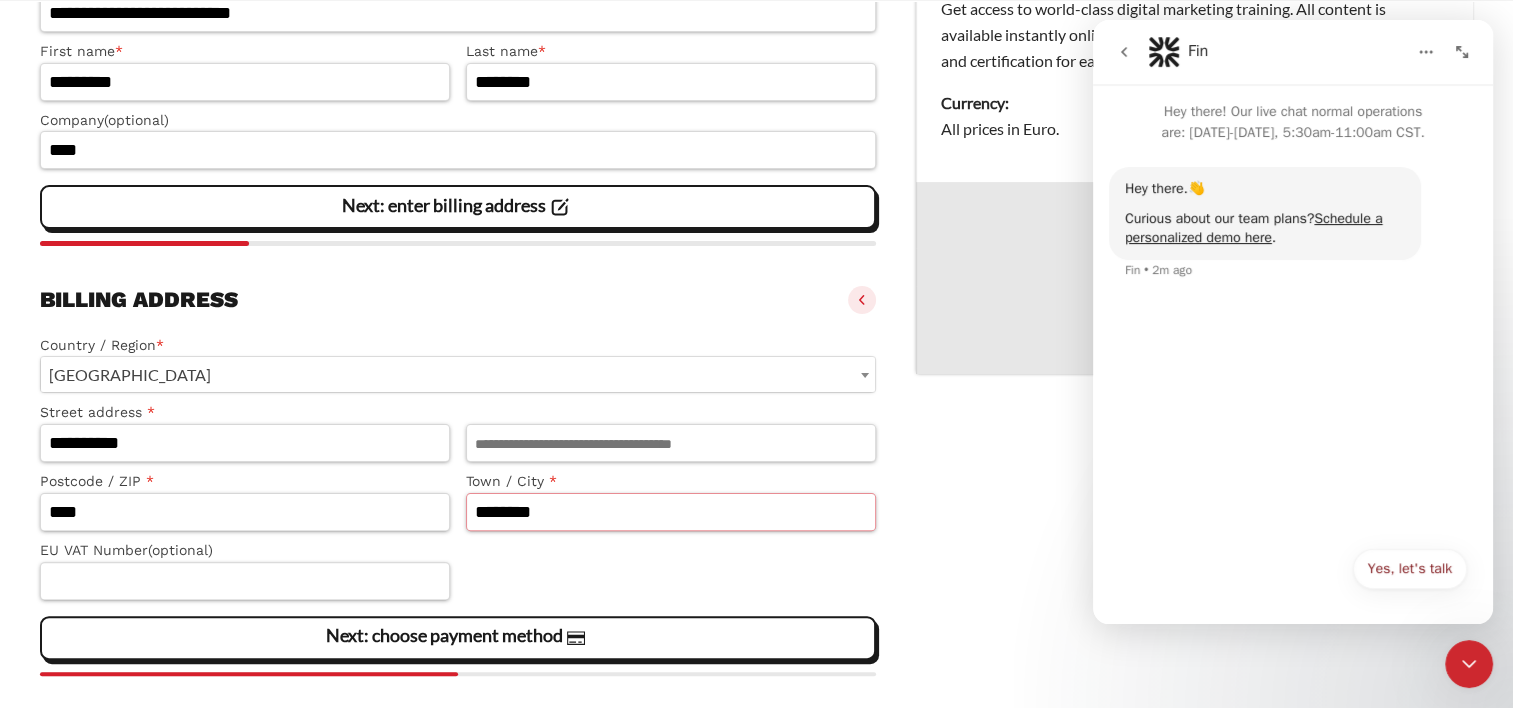 type on "********" 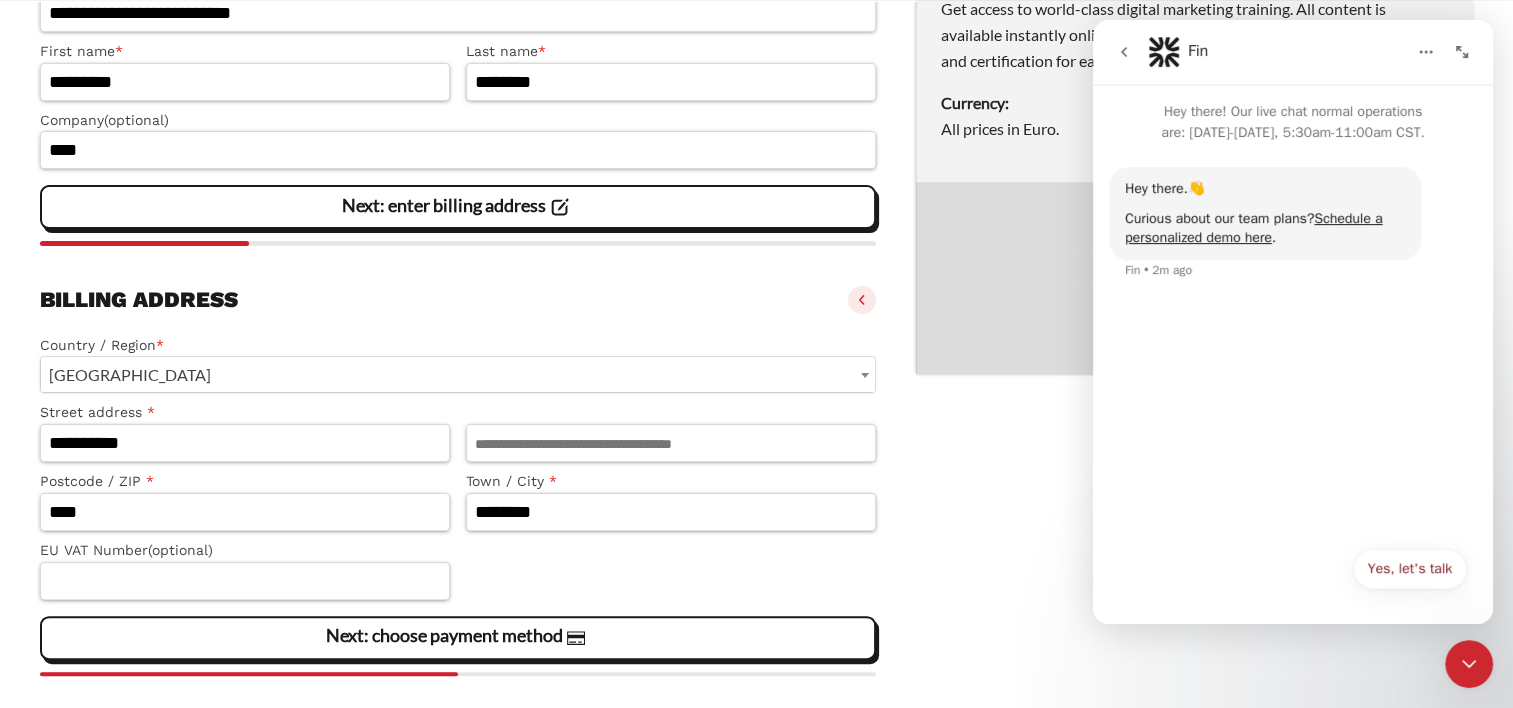 click on "**********" at bounding box center [756, 325] 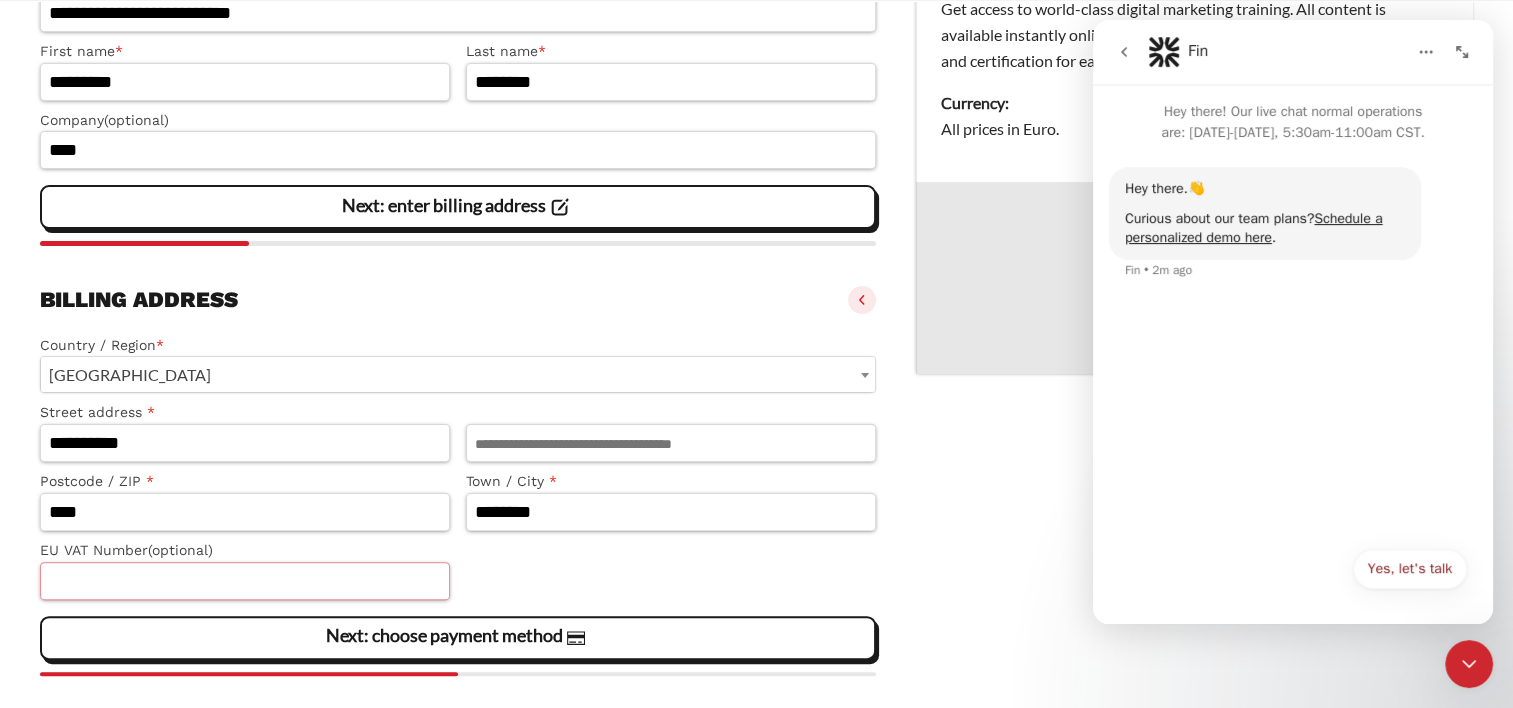 click on "EU VAT Number  (optional)" at bounding box center (245, 581) 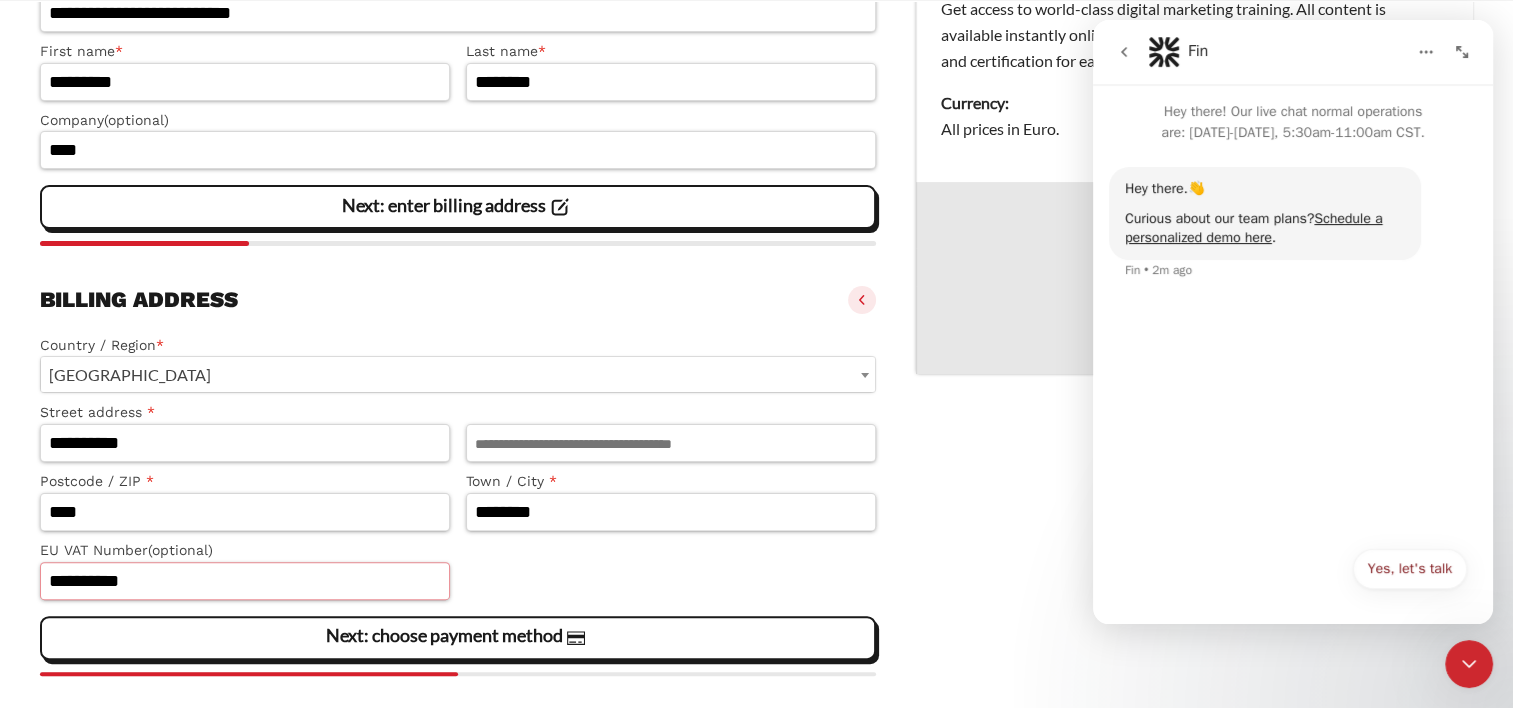 click on "**********" at bounding box center (245, 581) 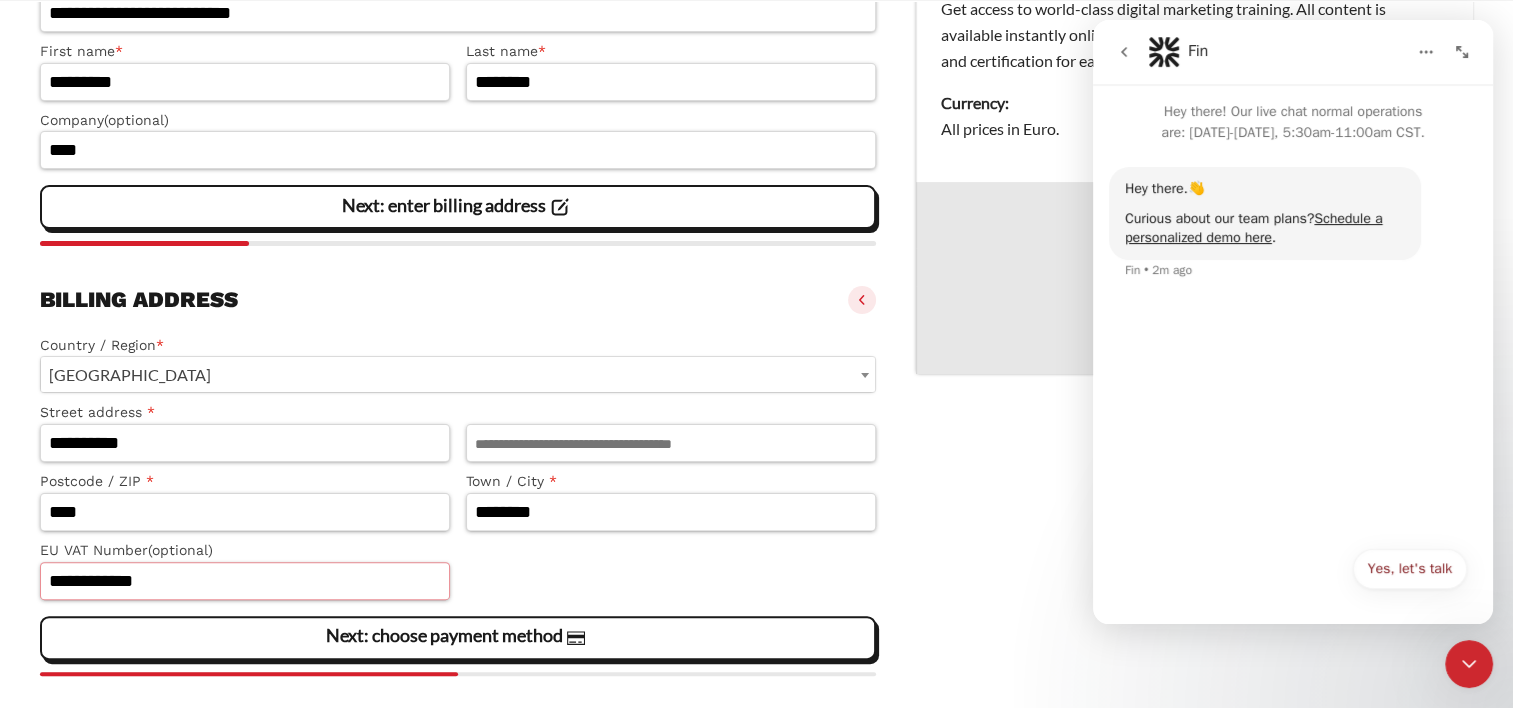 type on "**********" 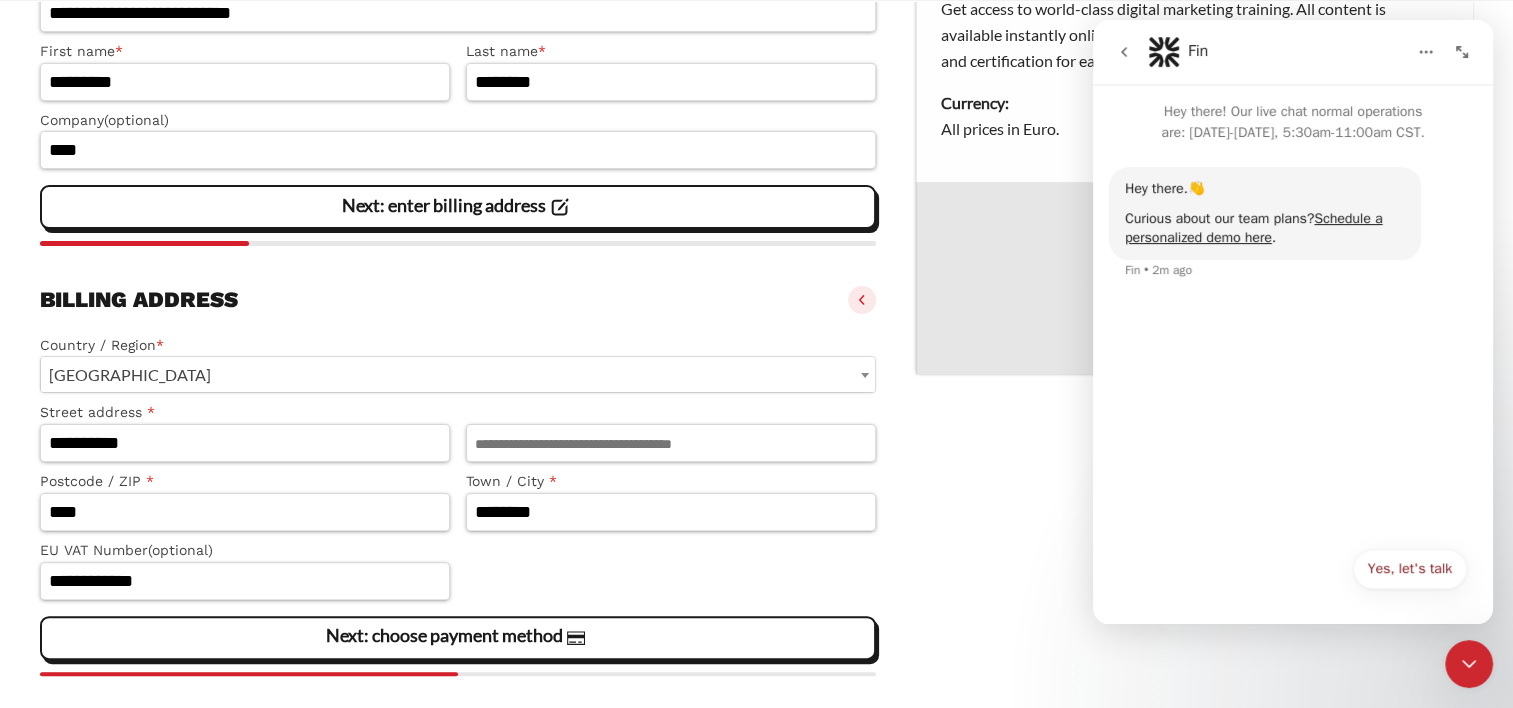 click on "**********" at bounding box center (756, 255) 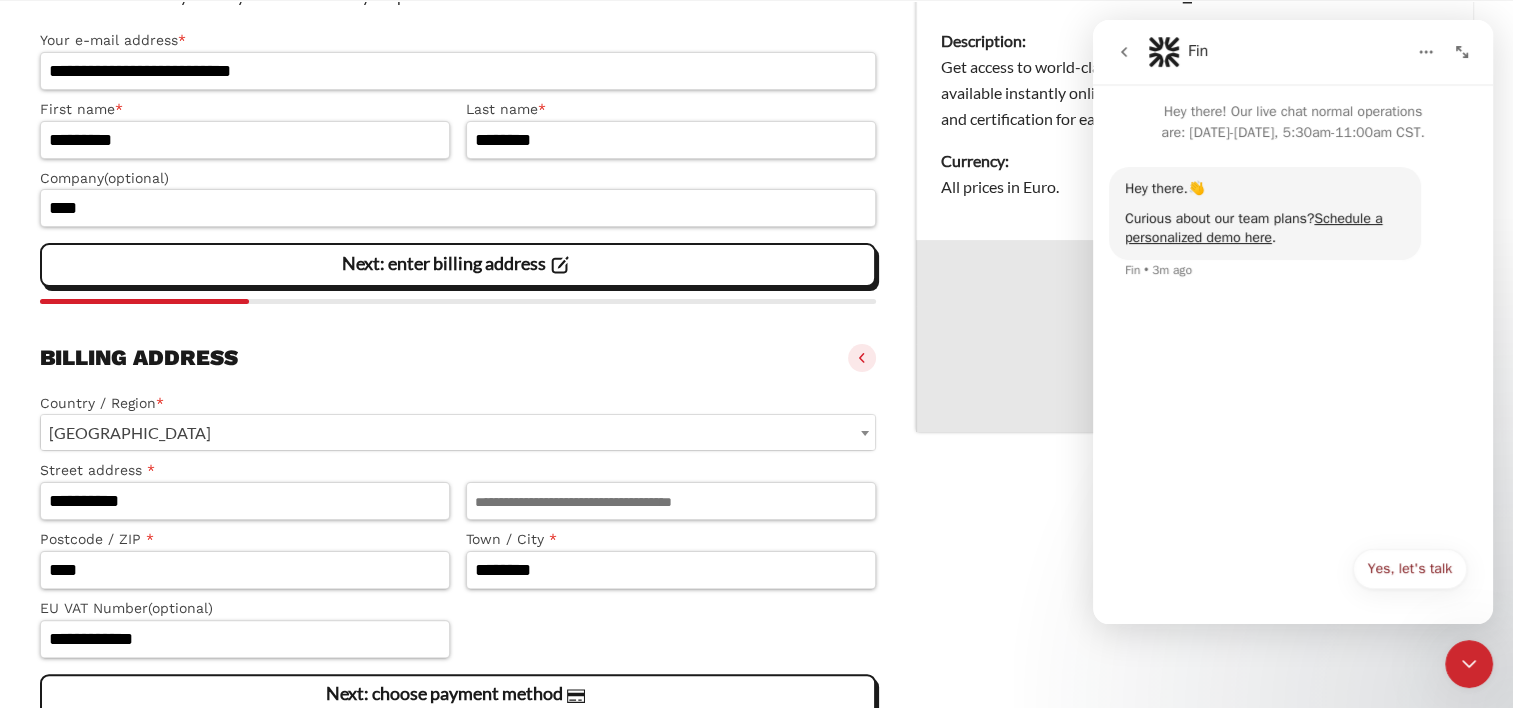 scroll, scrollTop: 430, scrollLeft: 0, axis: vertical 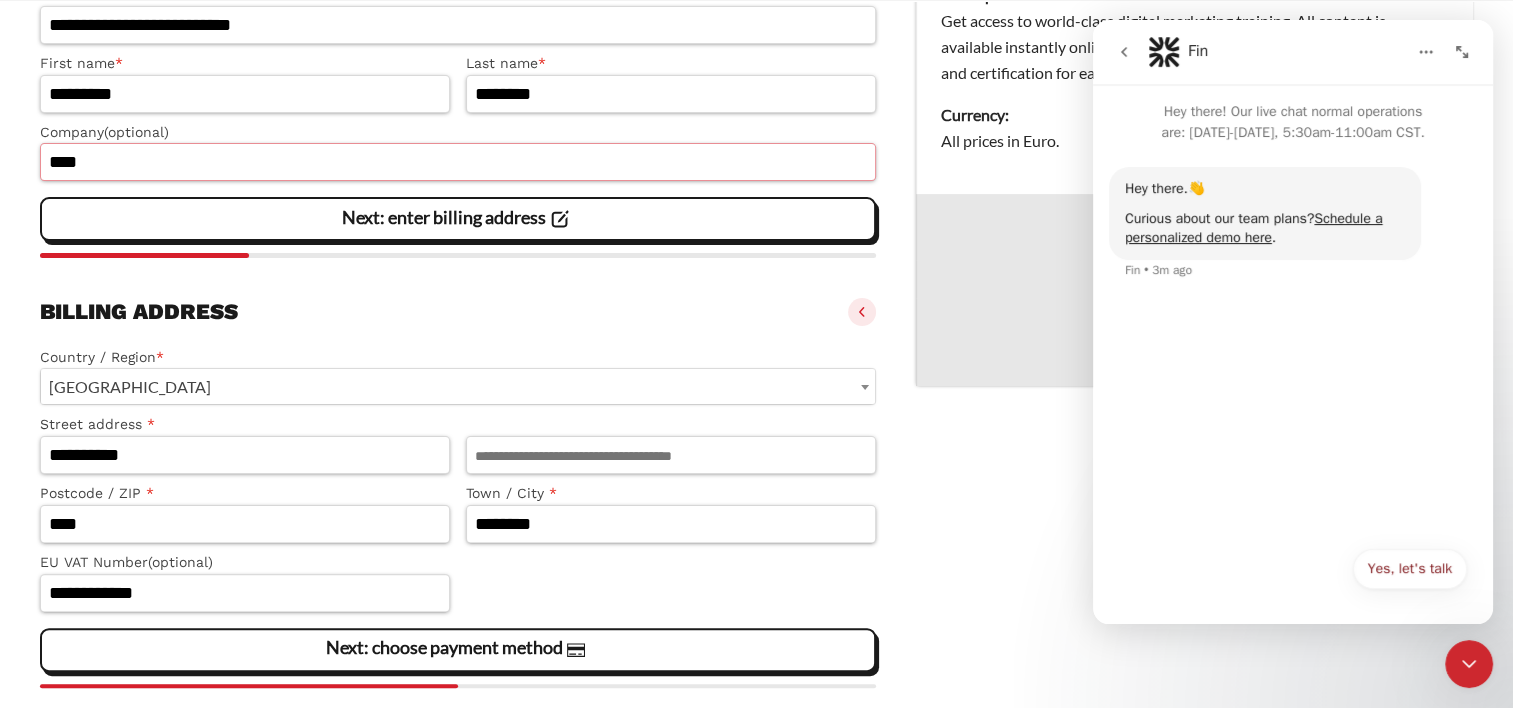 click on "****" at bounding box center [458, 162] 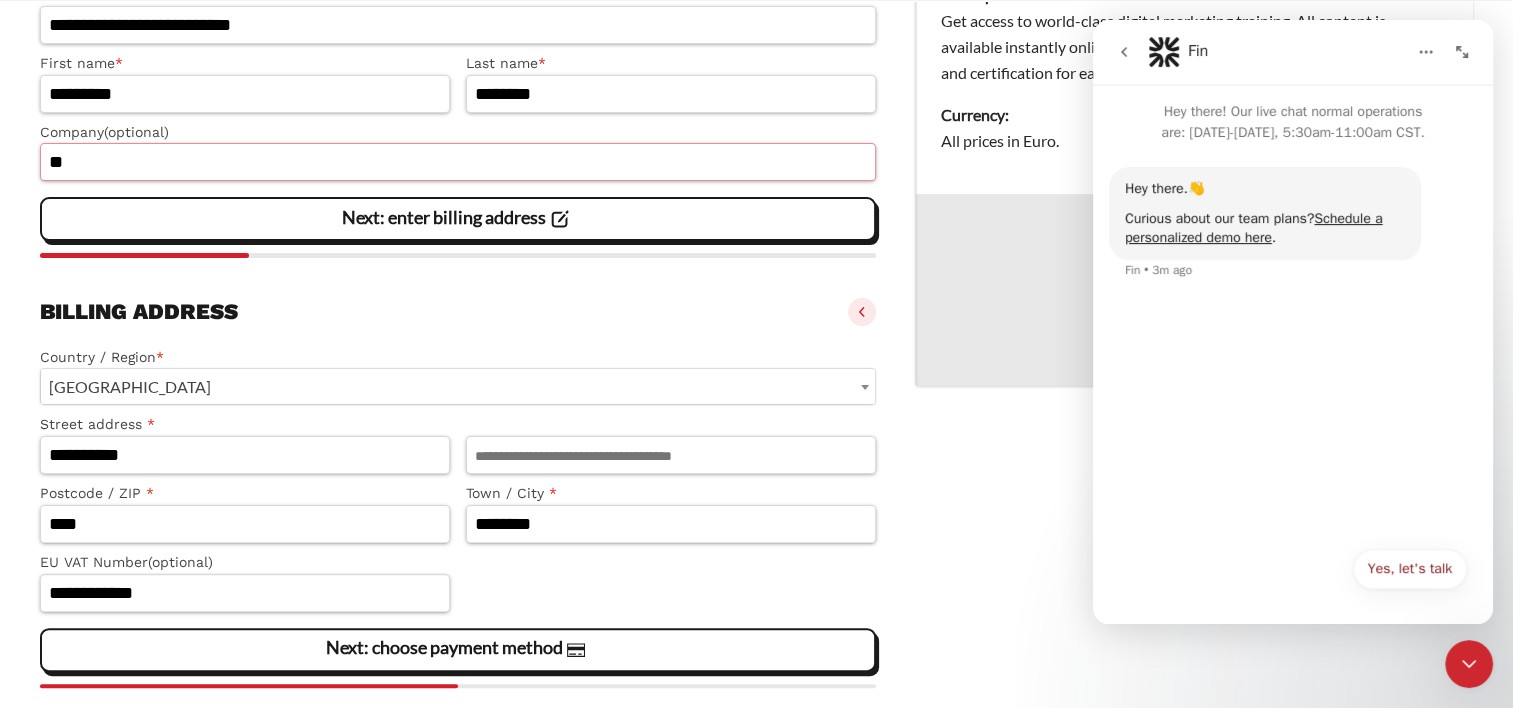 type on "*" 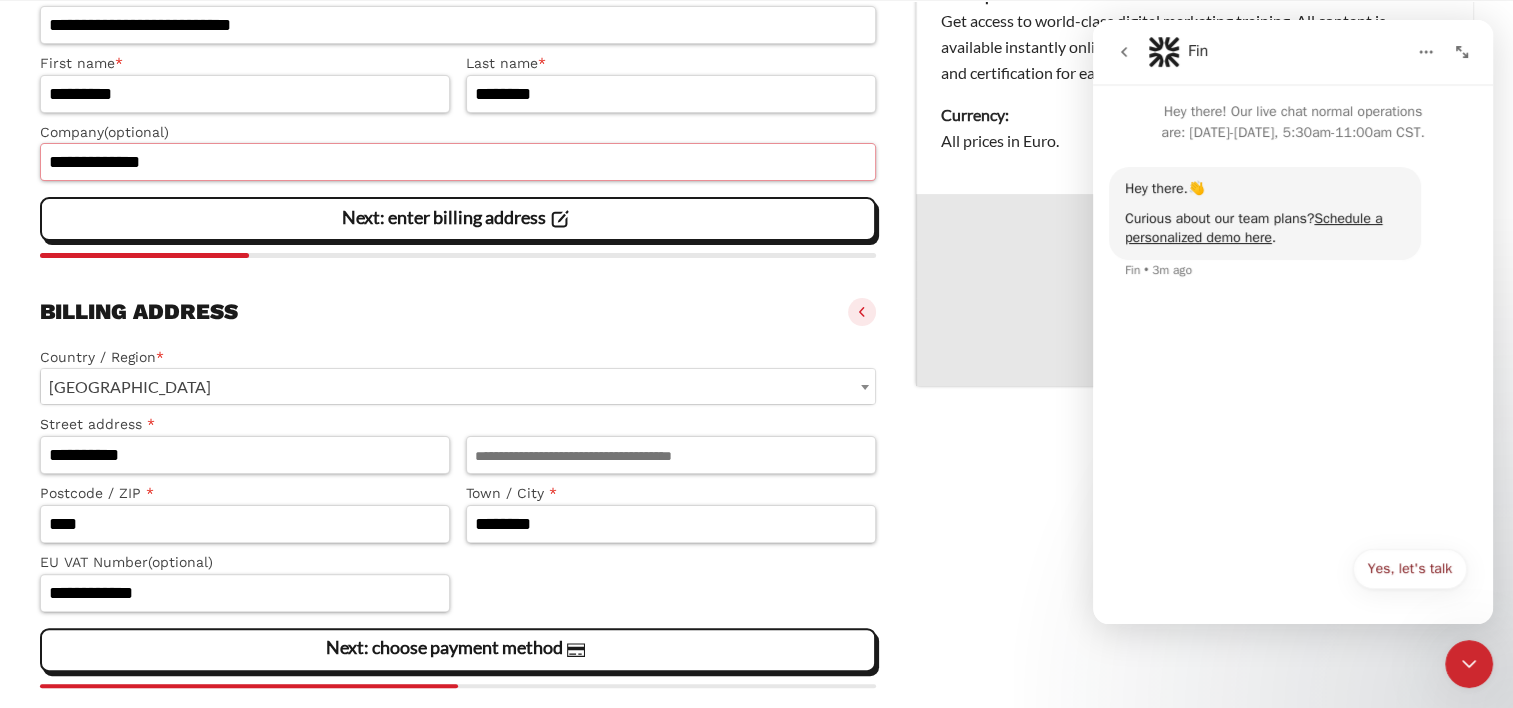 click on "**********" at bounding box center (458, 162) 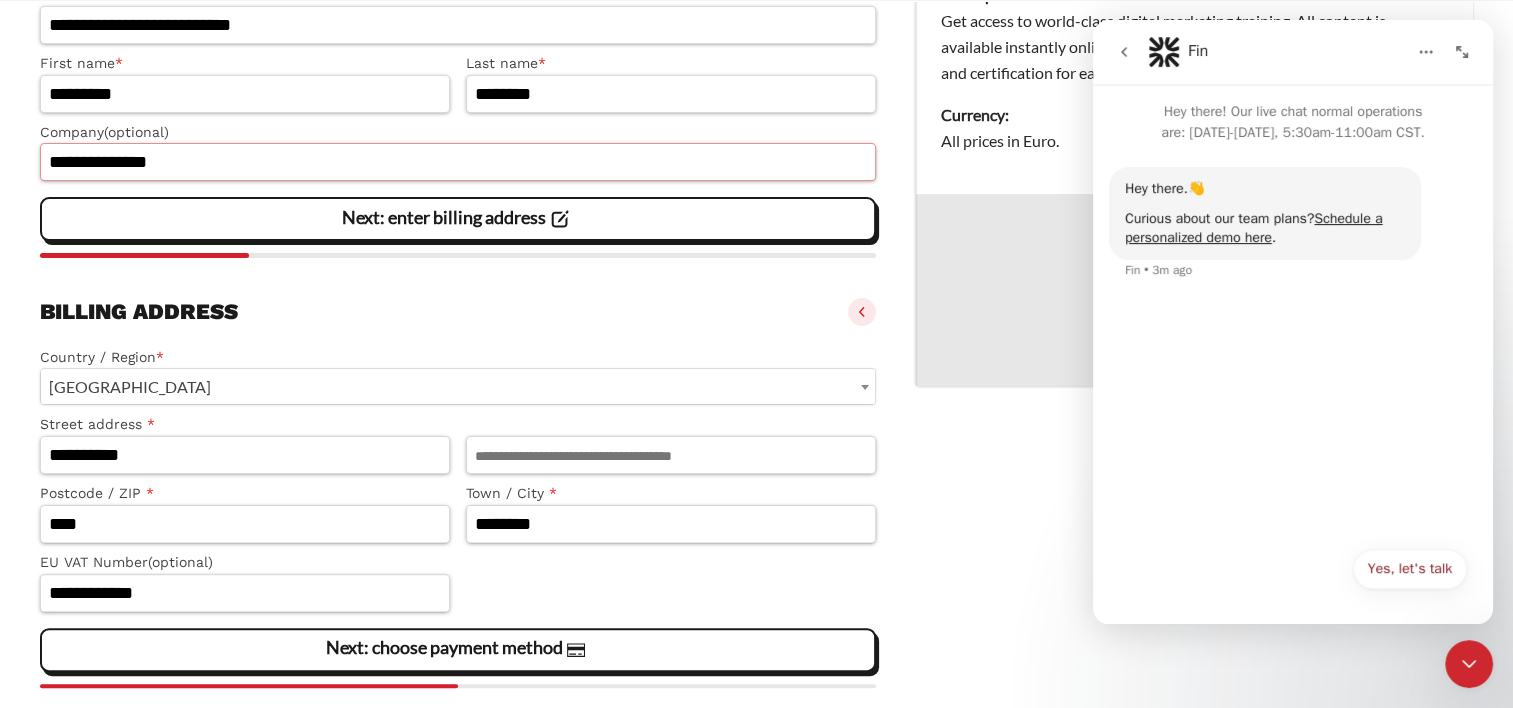 paste on "******" 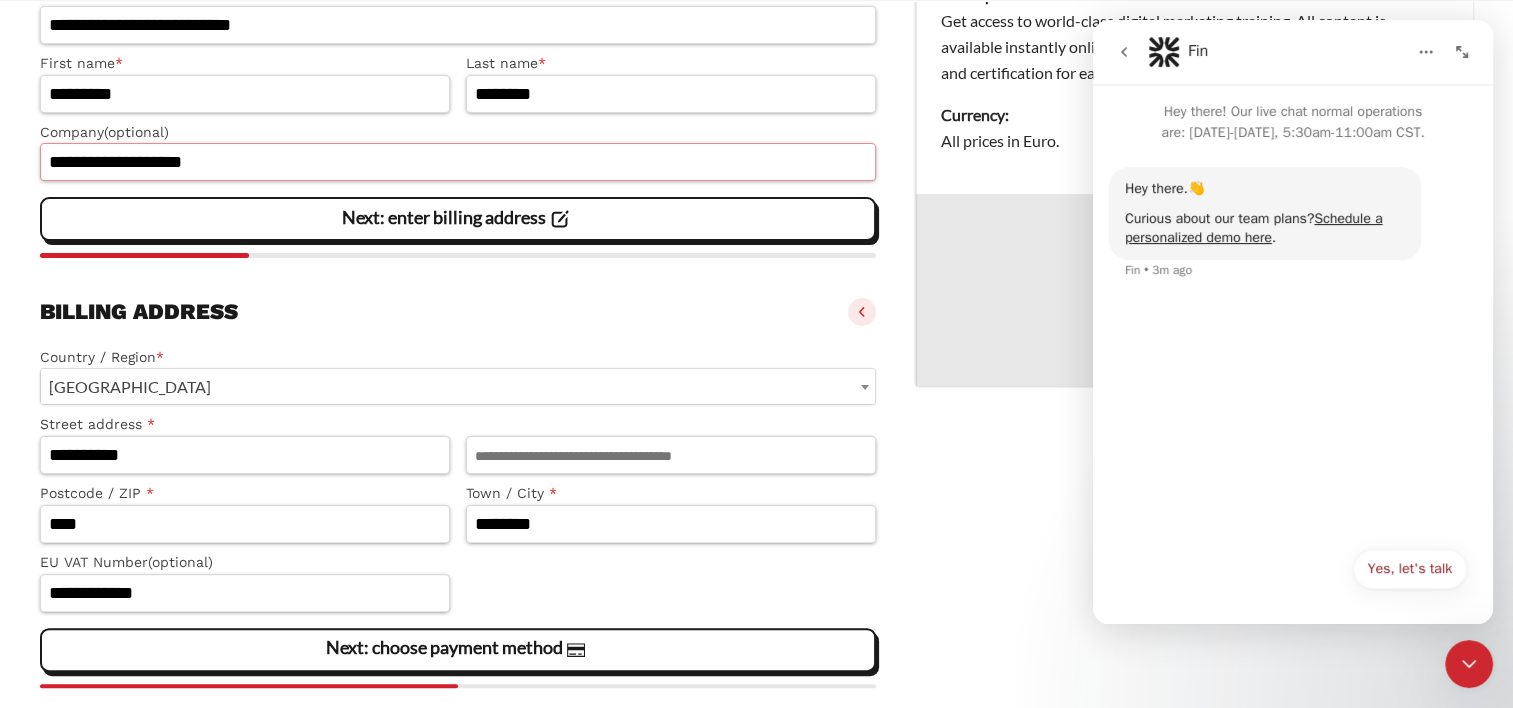 type on "**********" 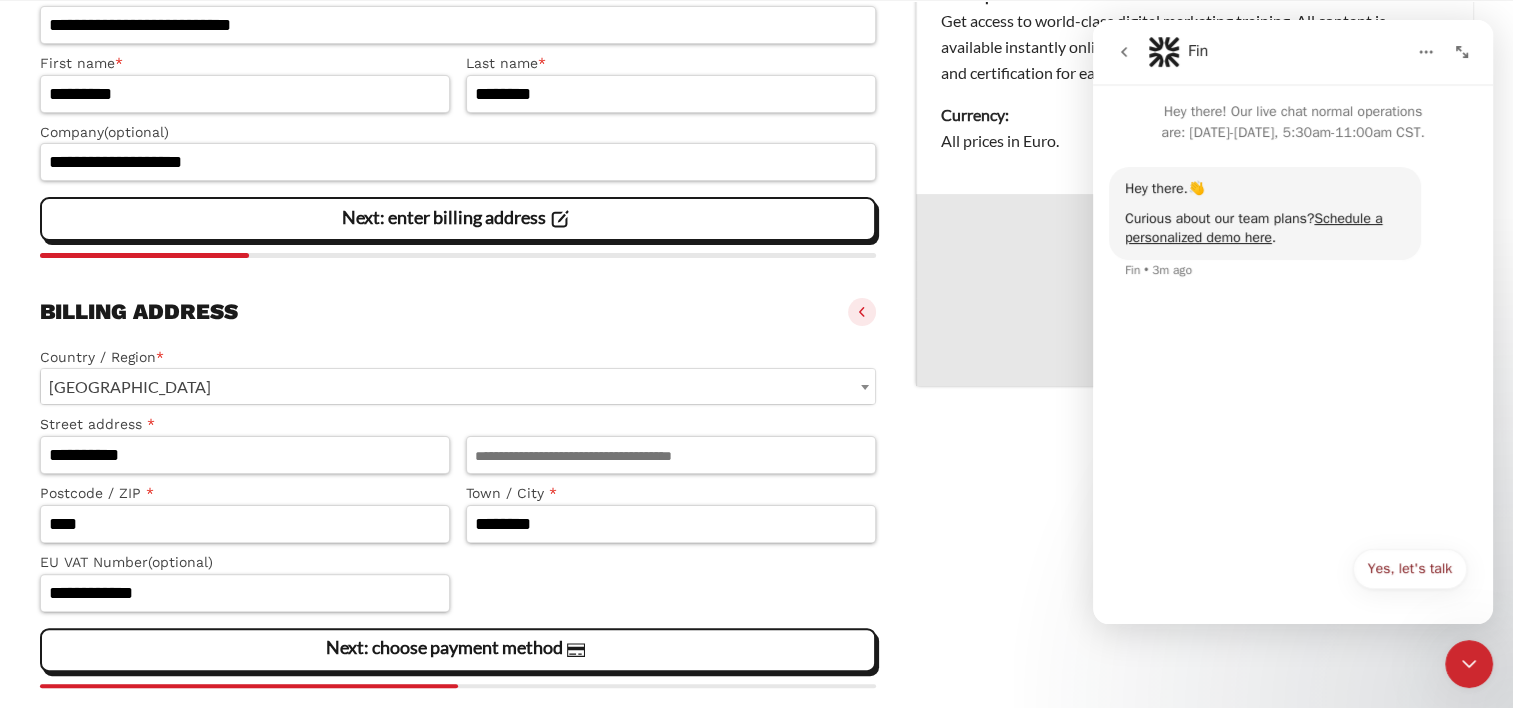 click on "Billing address
[GEOGRAPHIC_DATA] —   —   —" 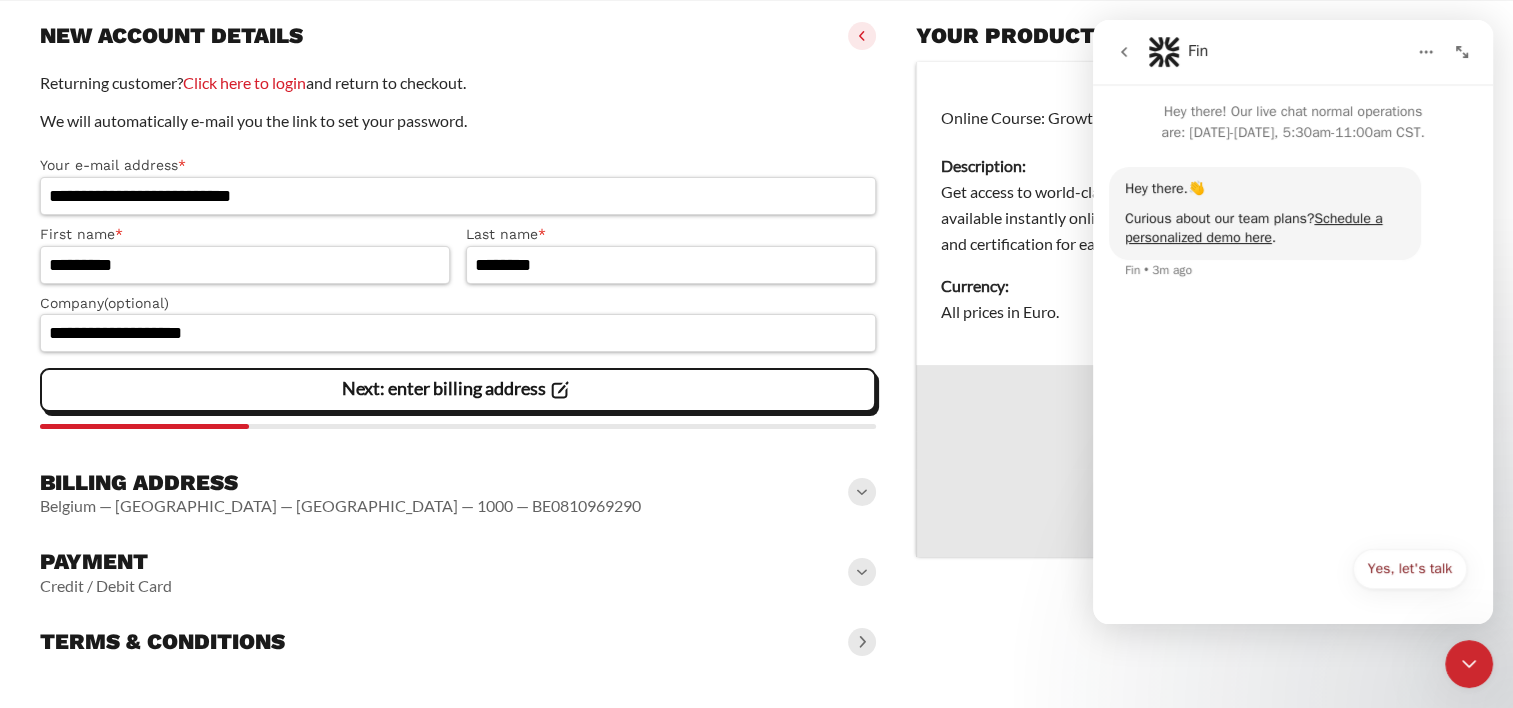 scroll, scrollTop: 260, scrollLeft: 0, axis: vertical 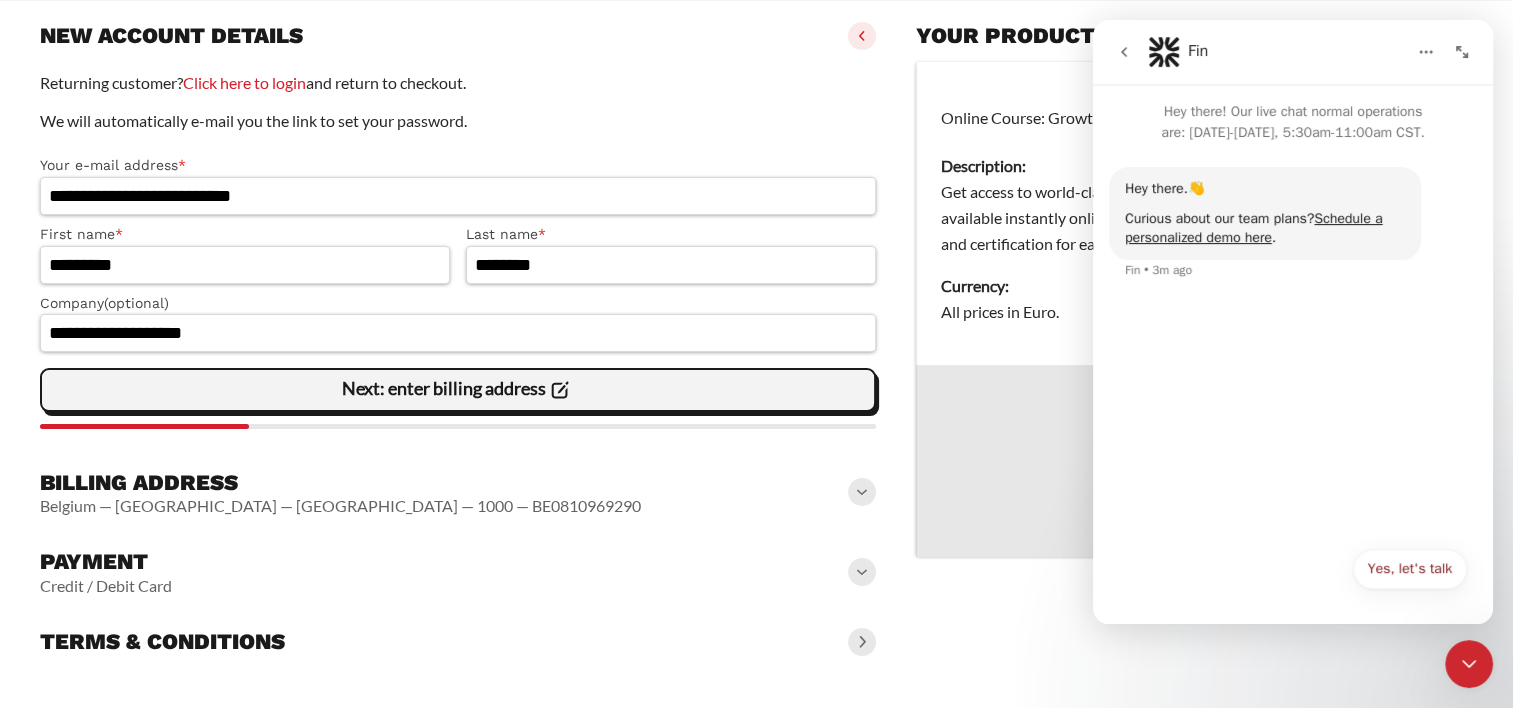 click on "Next: enter billing address" 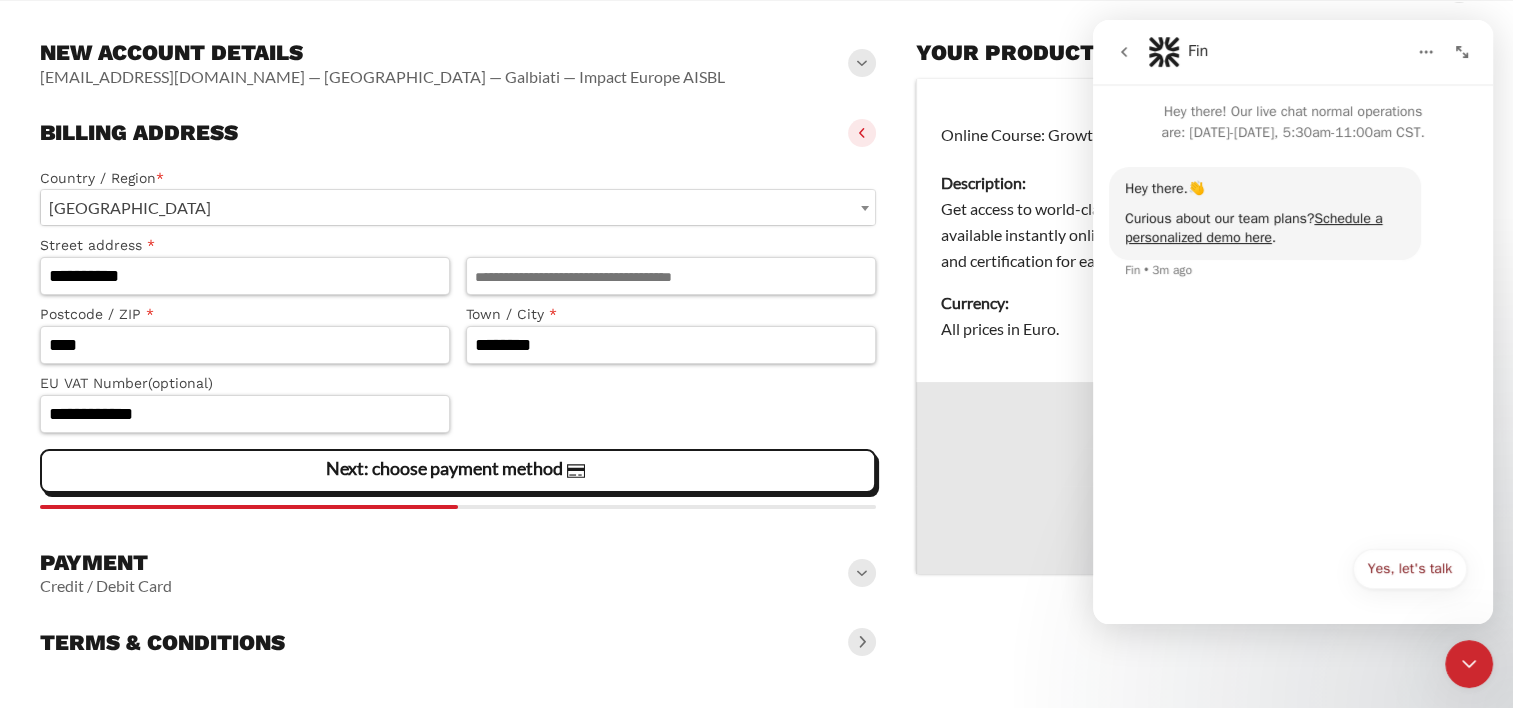 scroll, scrollTop: 243, scrollLeft: 0, axis: vertical 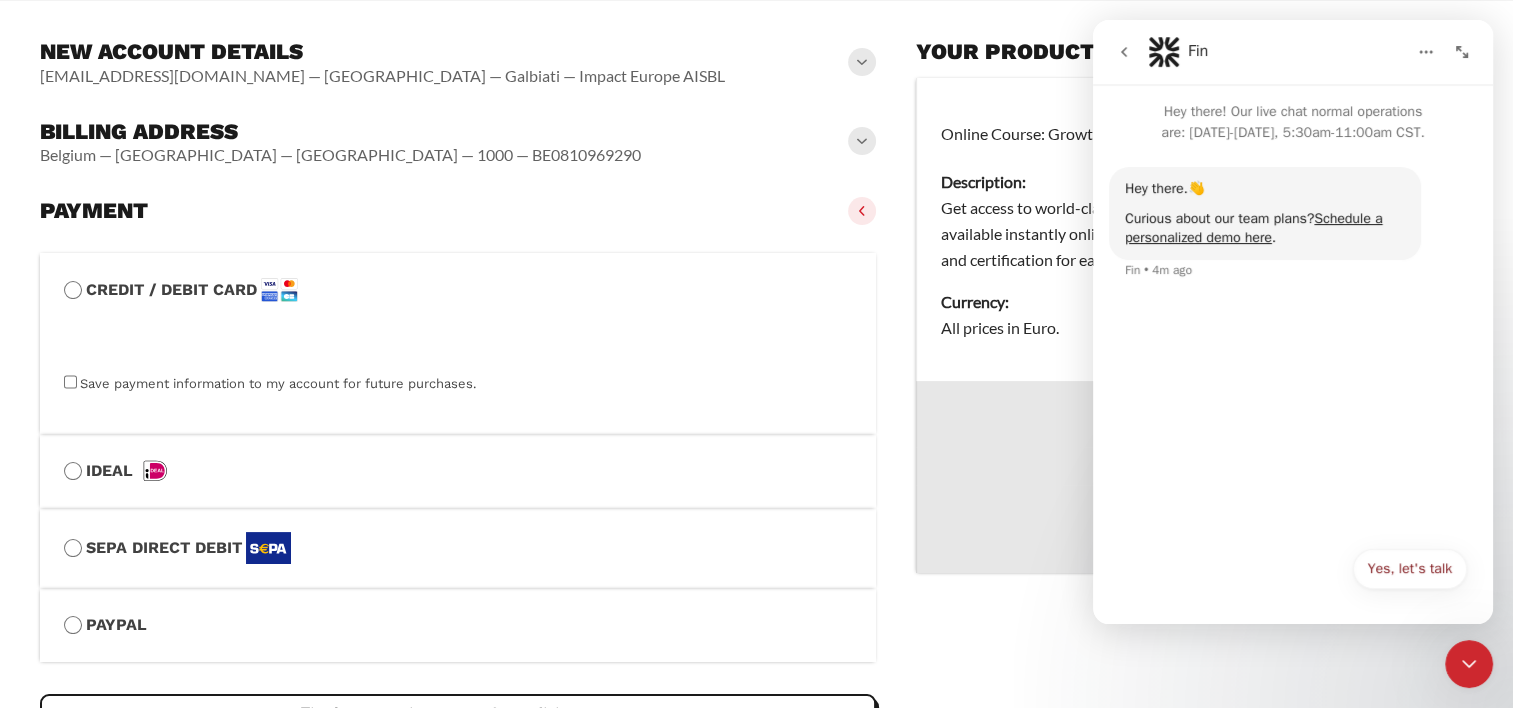 click 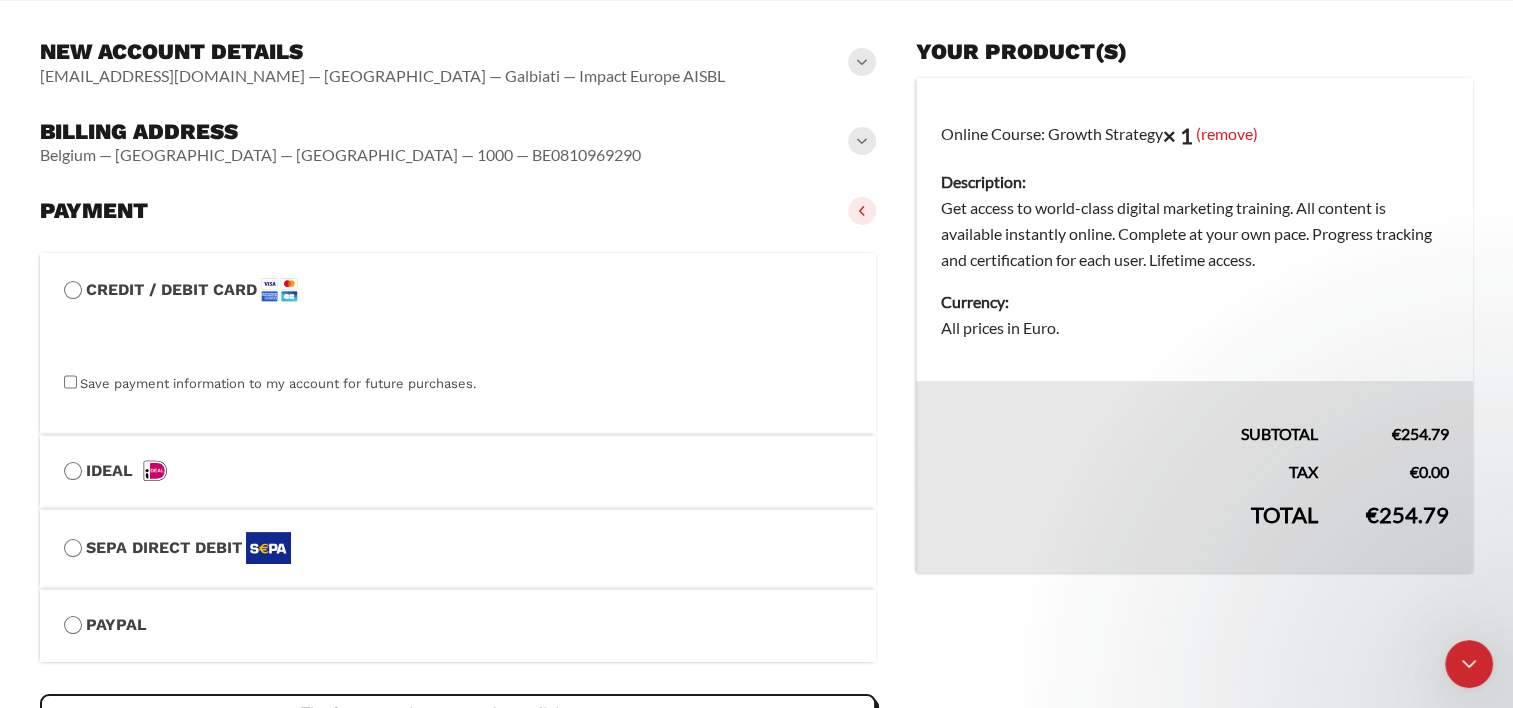 click 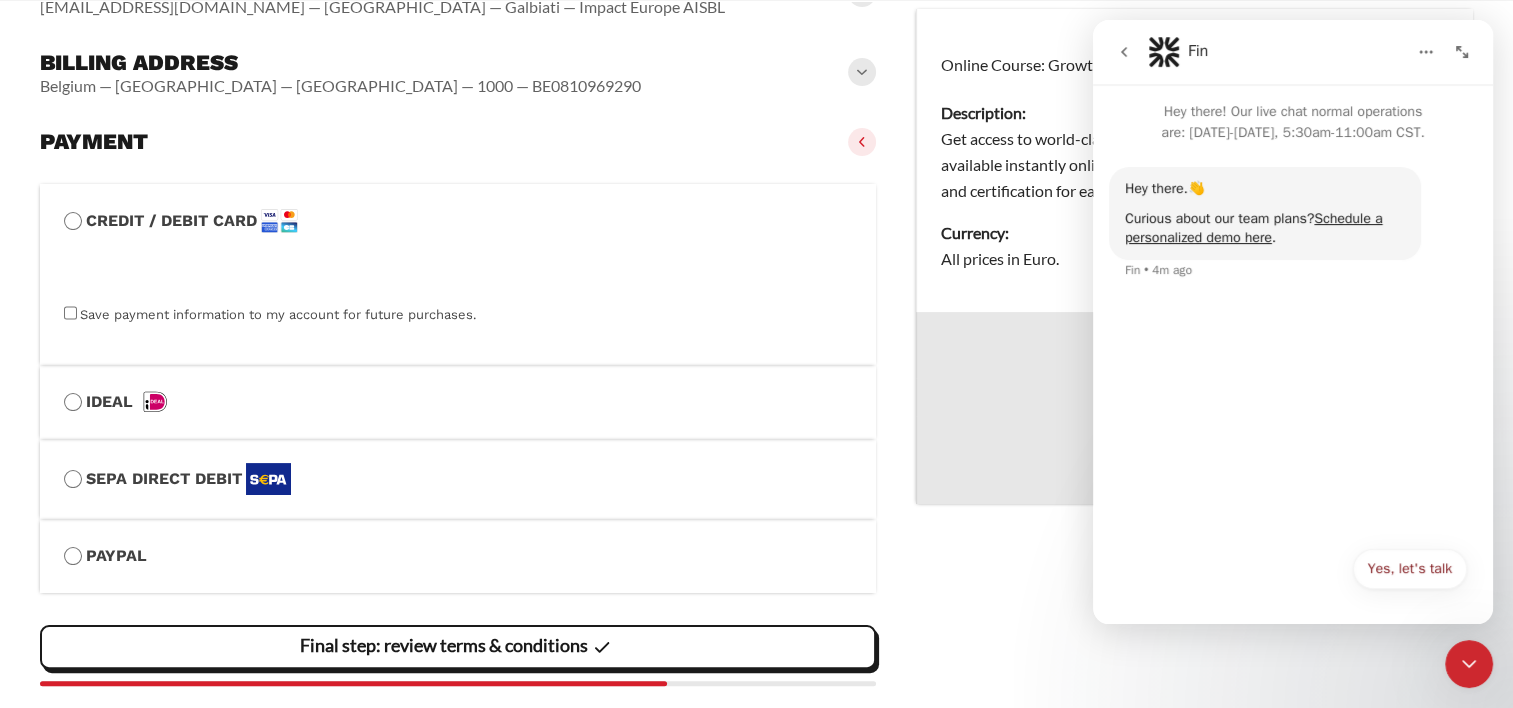 scroll, scrollTop: 409, scrollLeft: 0, axis: vertical 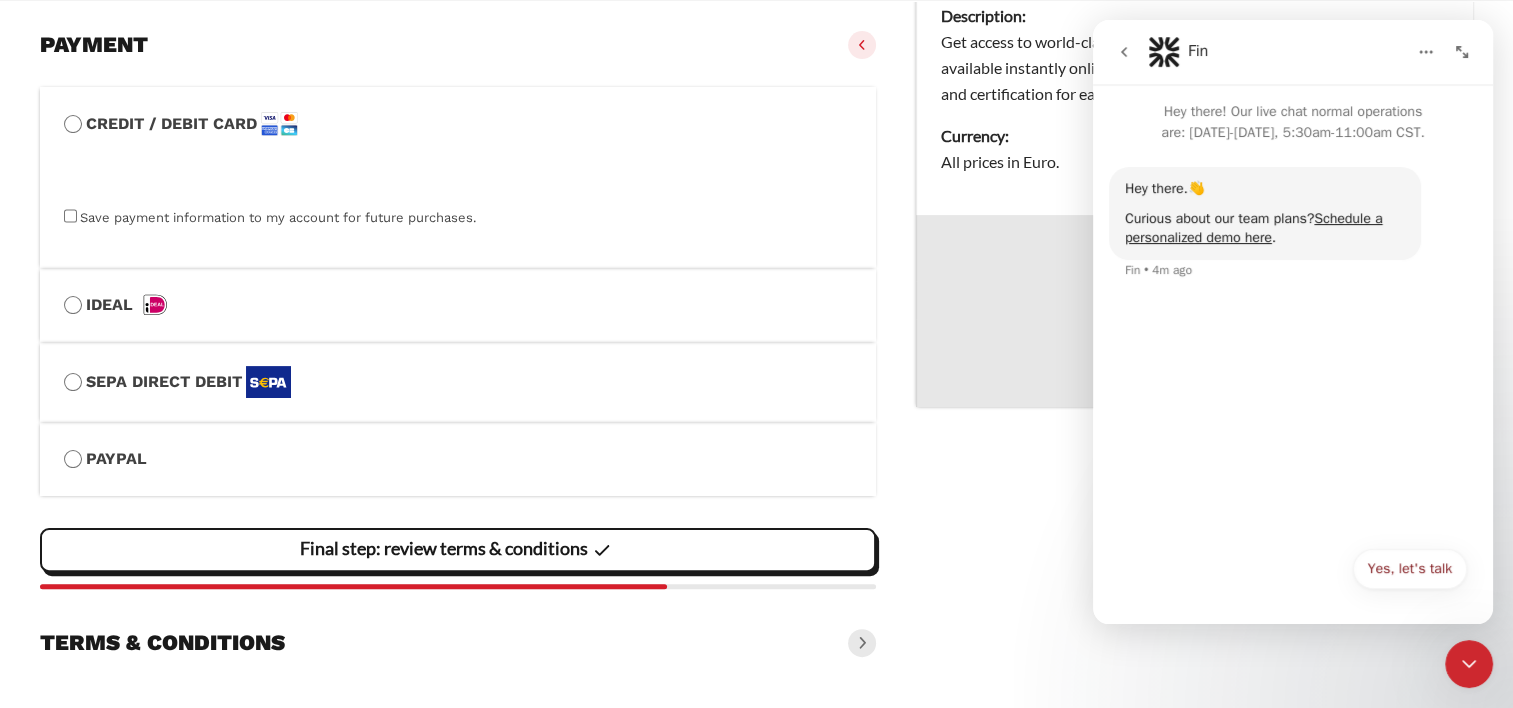 click 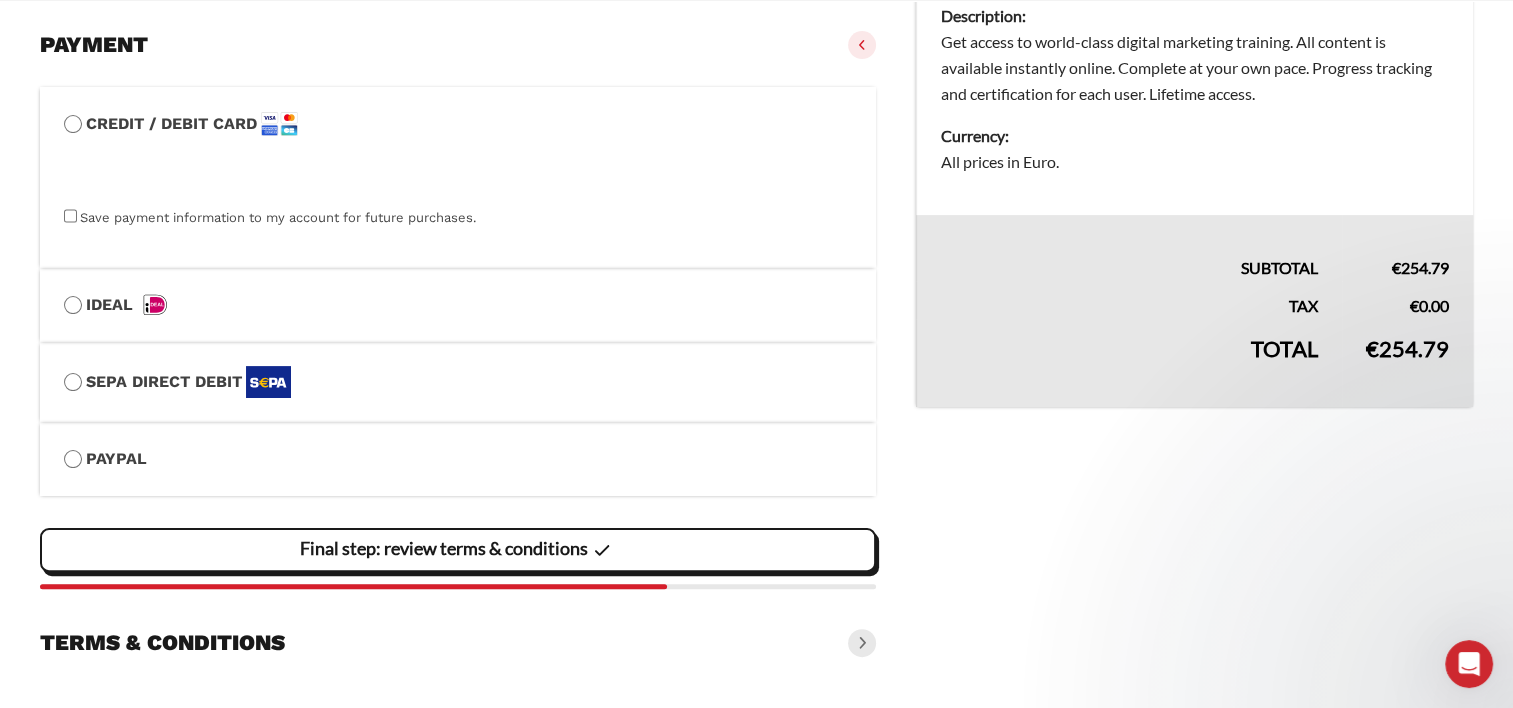 scroll, scrollTop: 0, scrollLeft: 0, axis: both 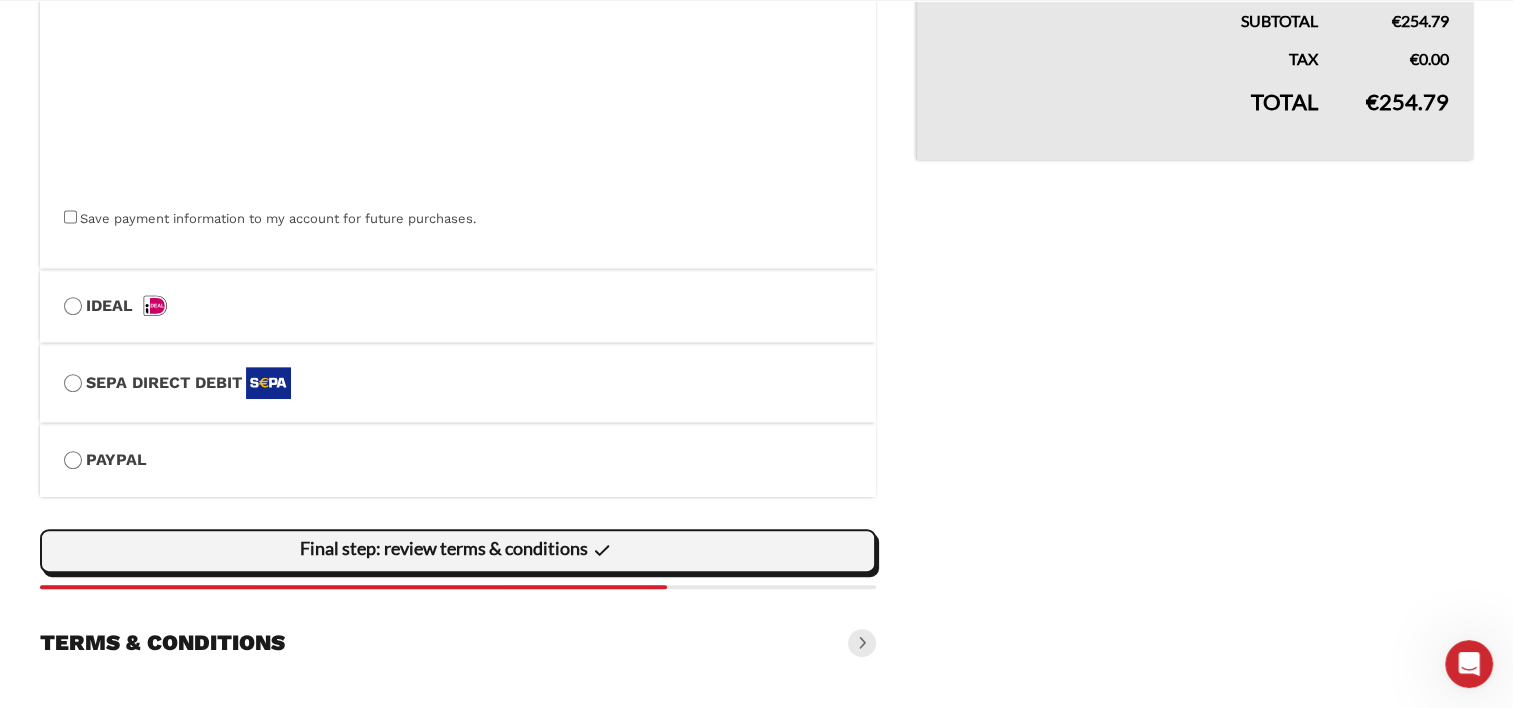click on "Final step: review terms & conditions" at bounding box center (0, 0) 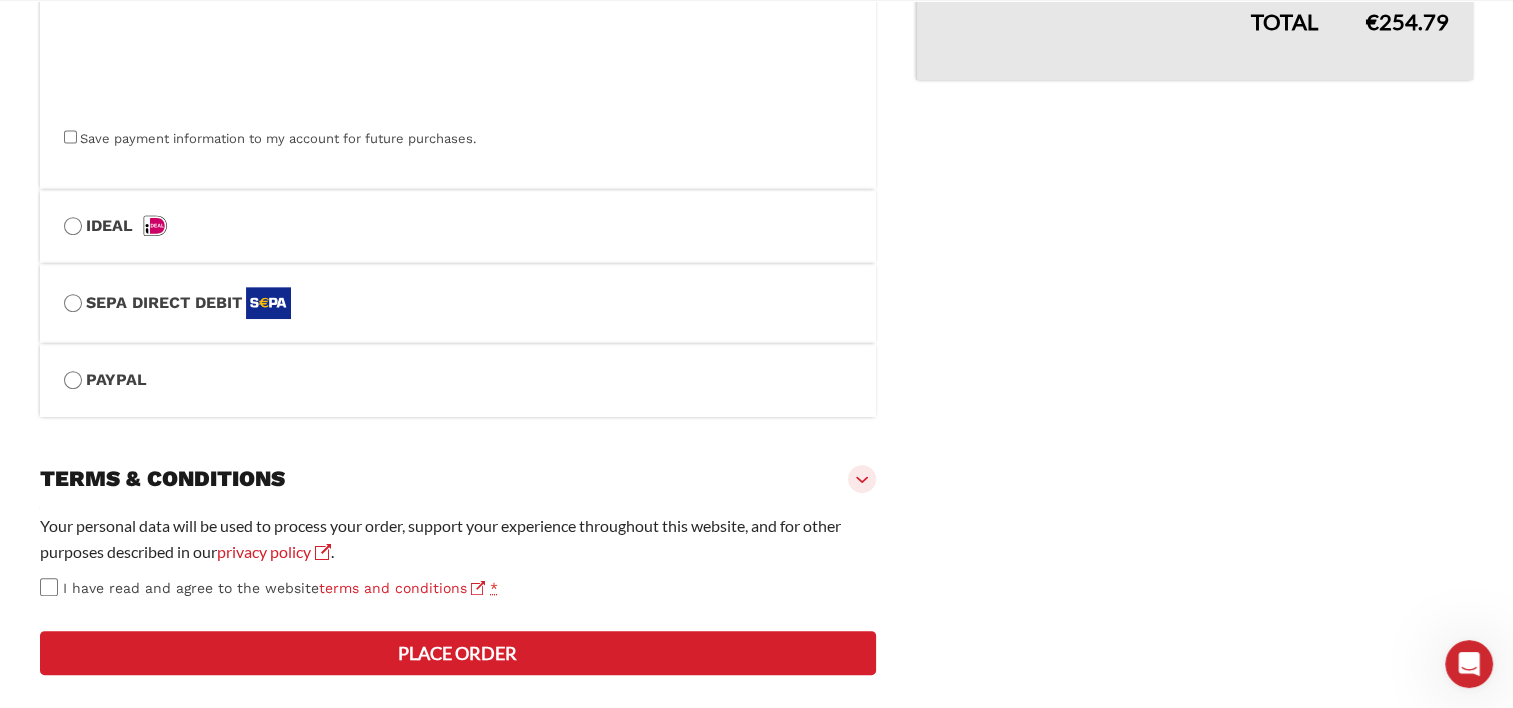 scroll, scrollTop: 760, scrollLeft: 0, axis: vertical 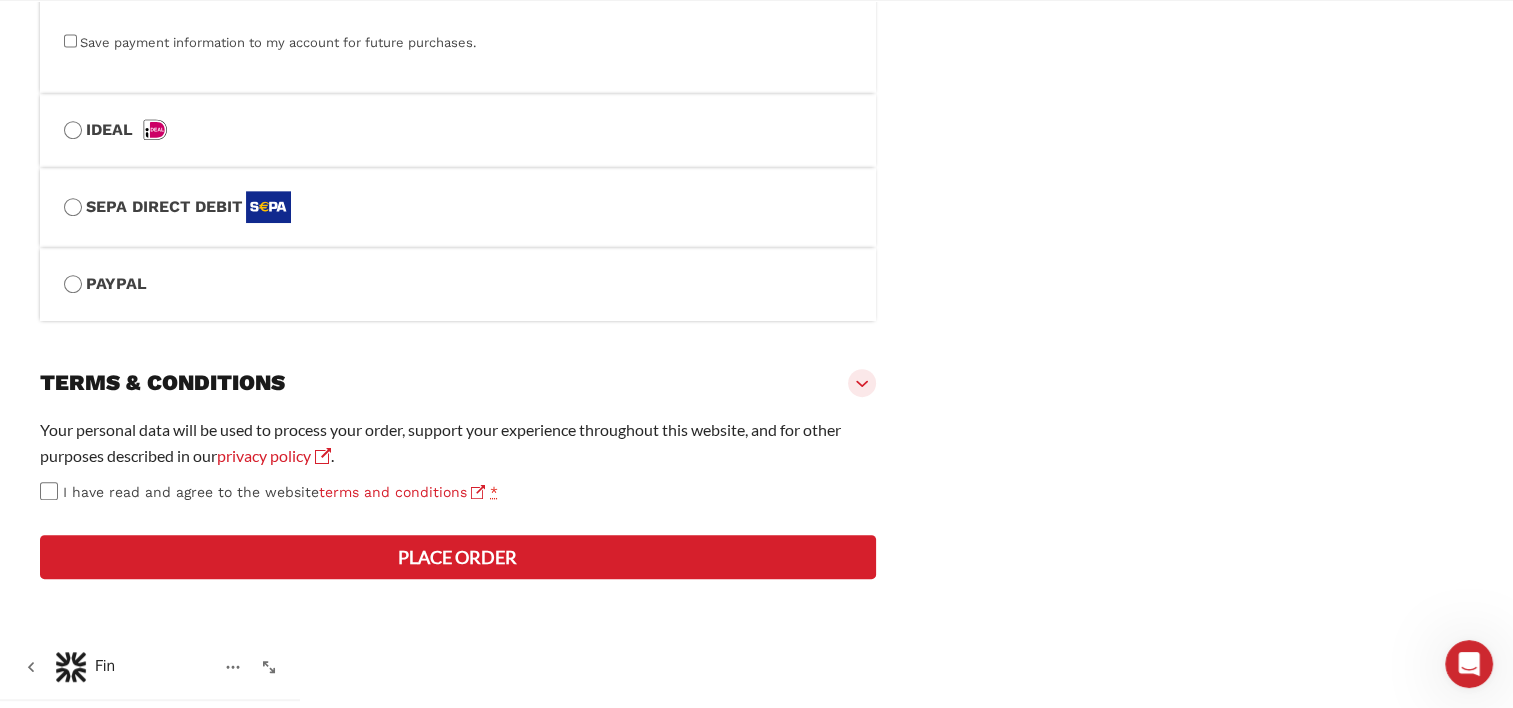 click on "Place order" at bounding box center (458, 557) 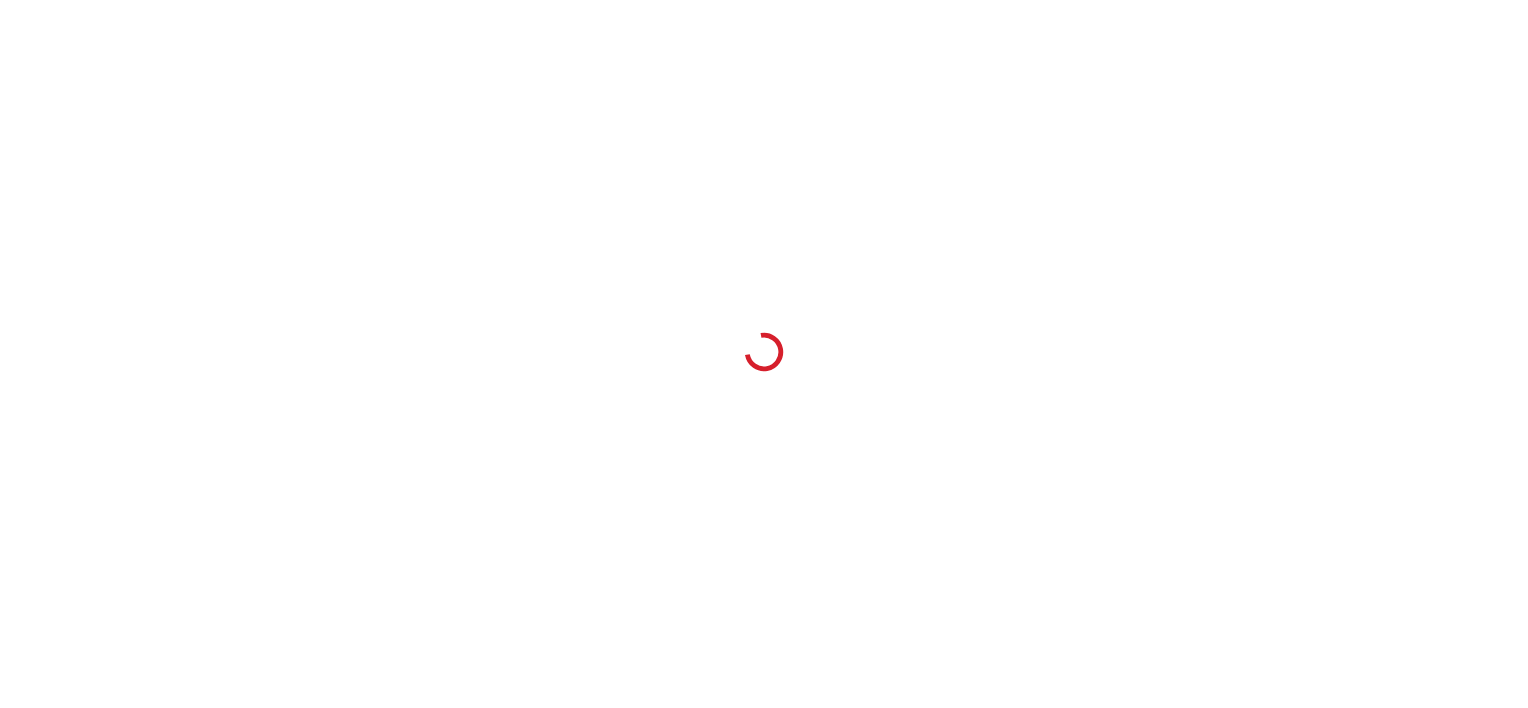 scroll, scrollTop: 0, scrollLeft: 0, axis: both 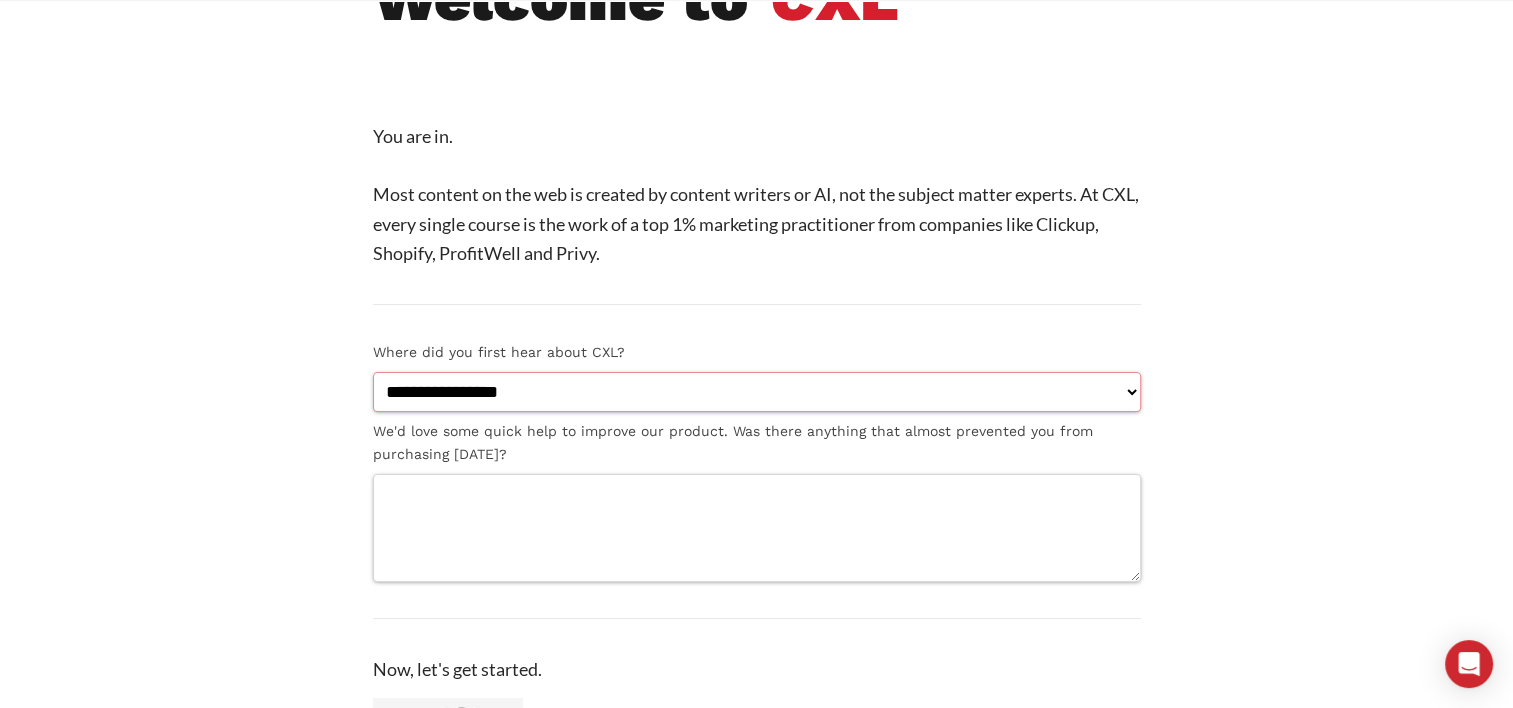 click on "**********" at bounding box center [757, 392] 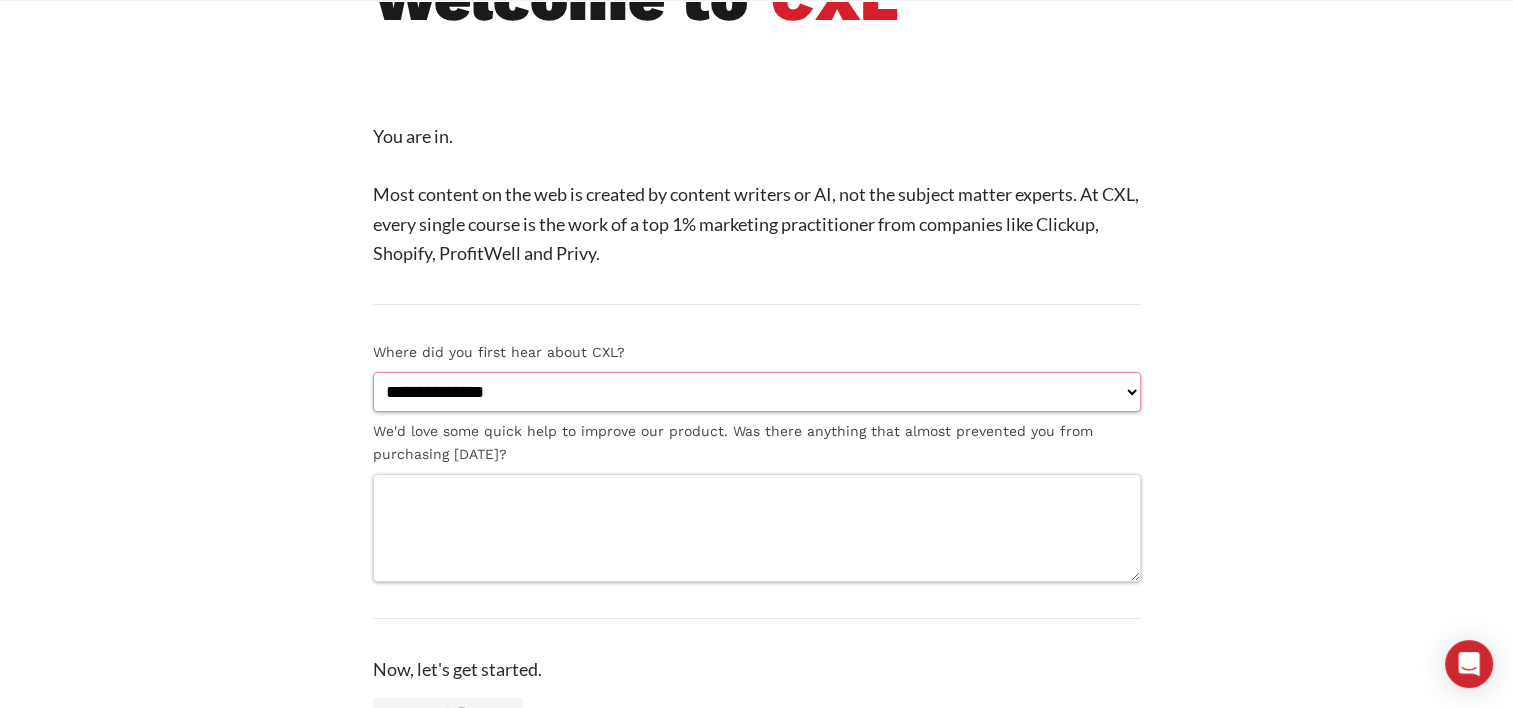 click on "**********" at bounding box center [757, 392] 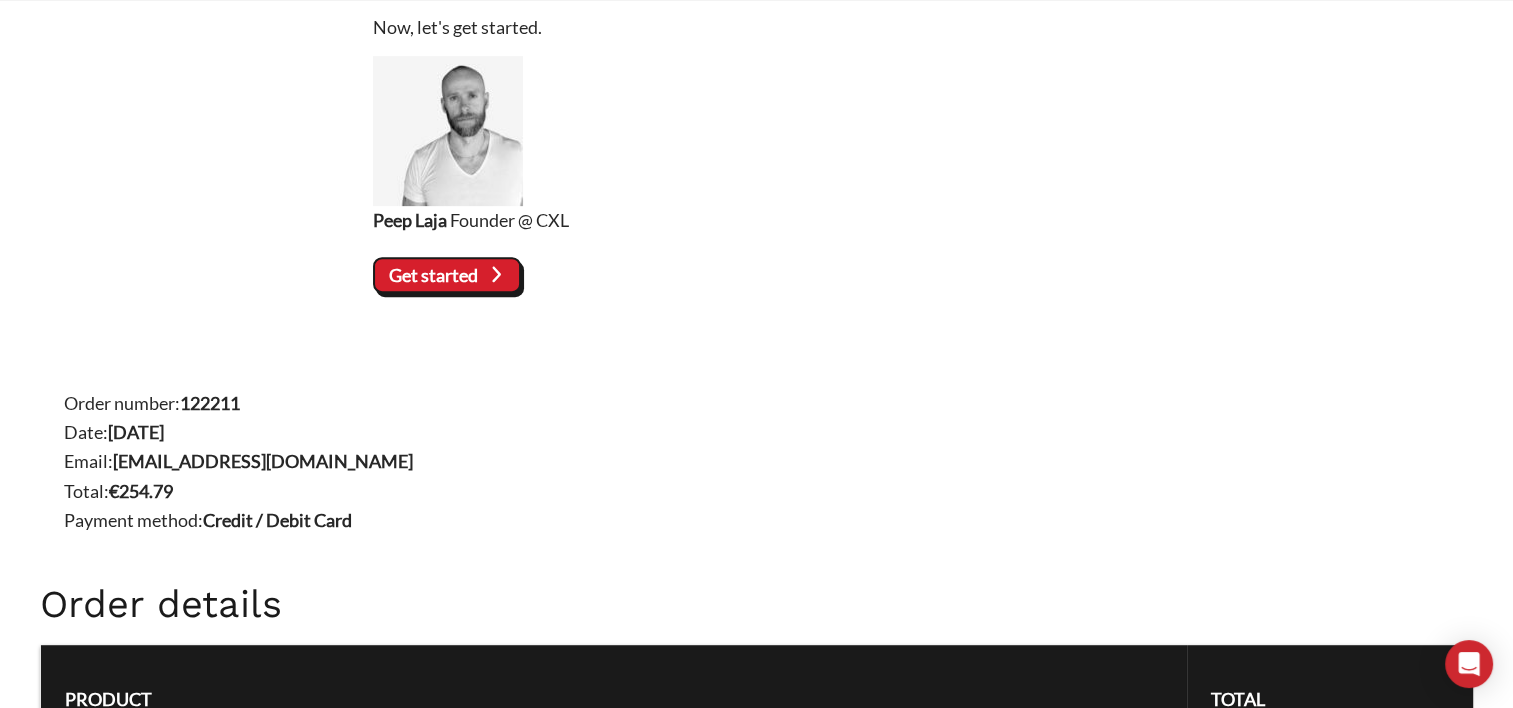 scroll, scrollTop: 910, scrollLeft: 0, axis: vertical 